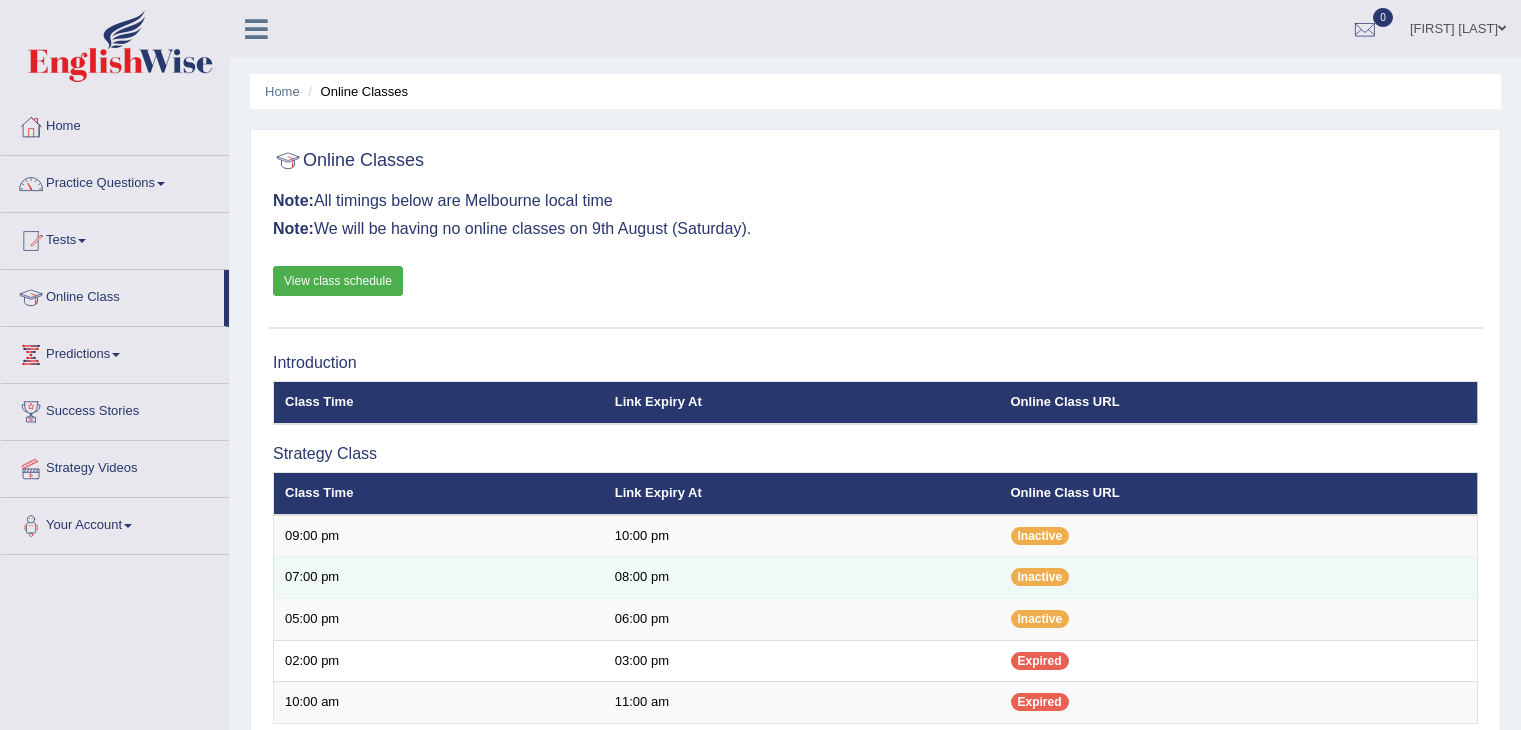 scroll, scrollTop: 0, scrollLeft: 0, axis: both 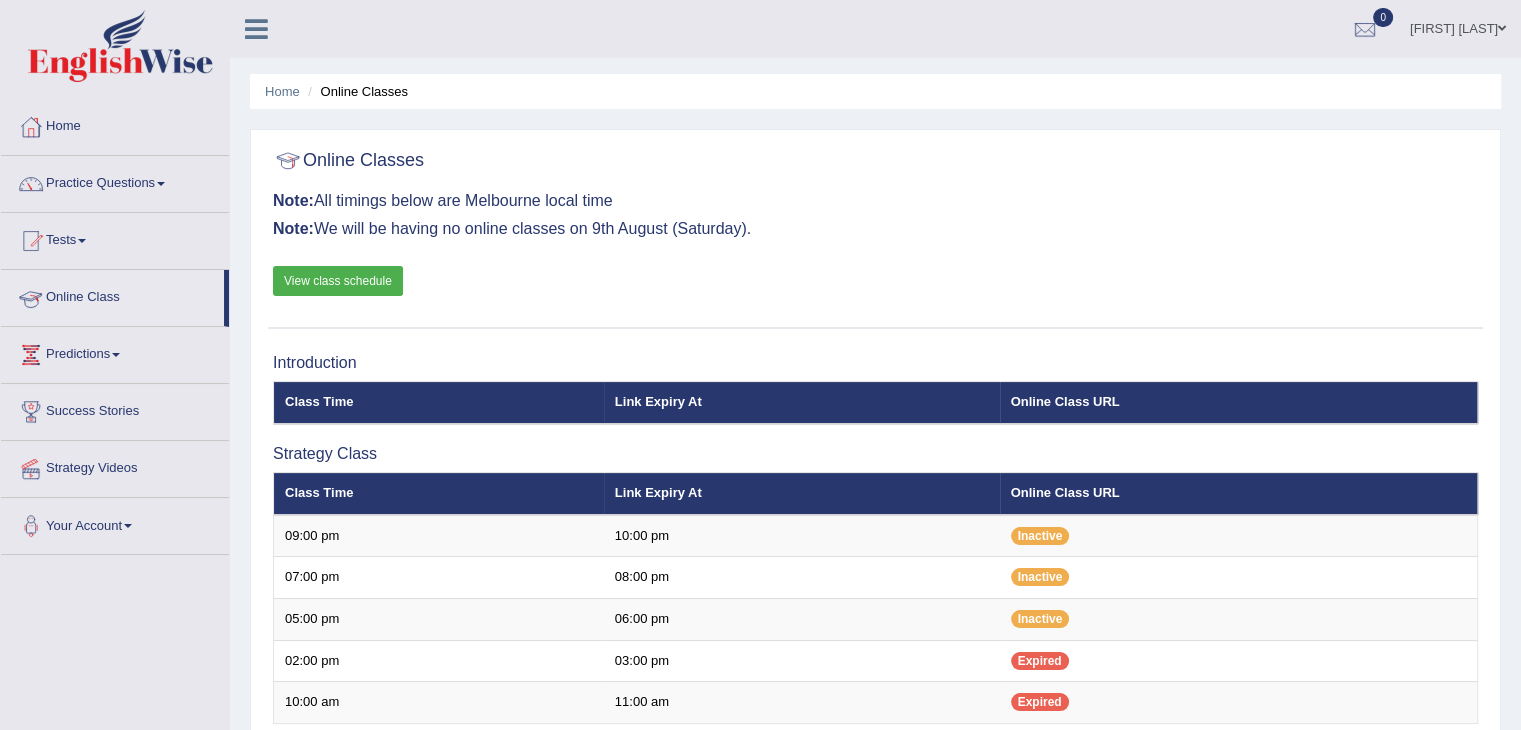 click on "Online Class" at bounding box center (112, 295) 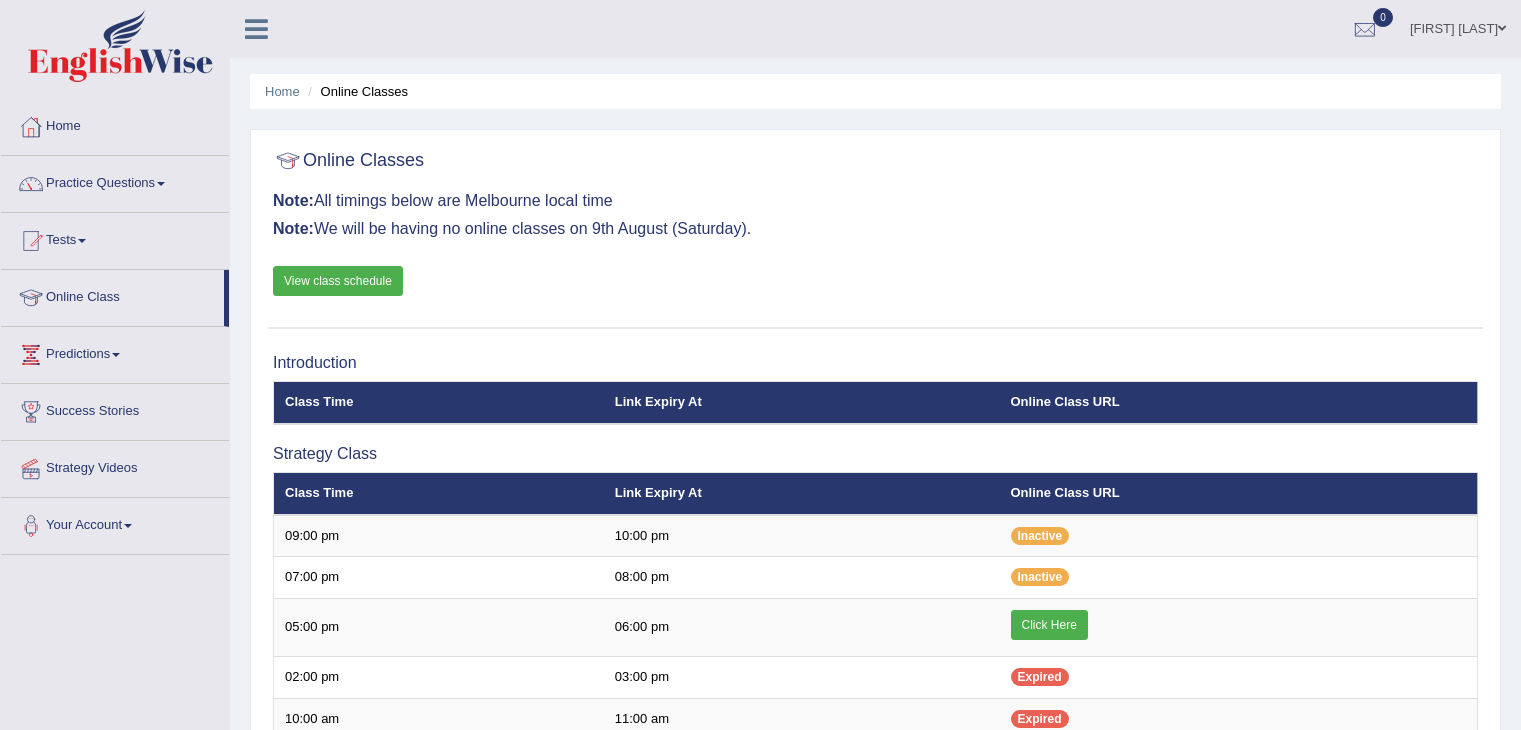 scroll, scrollTop: 0, scrollLeft: 0, axis: both 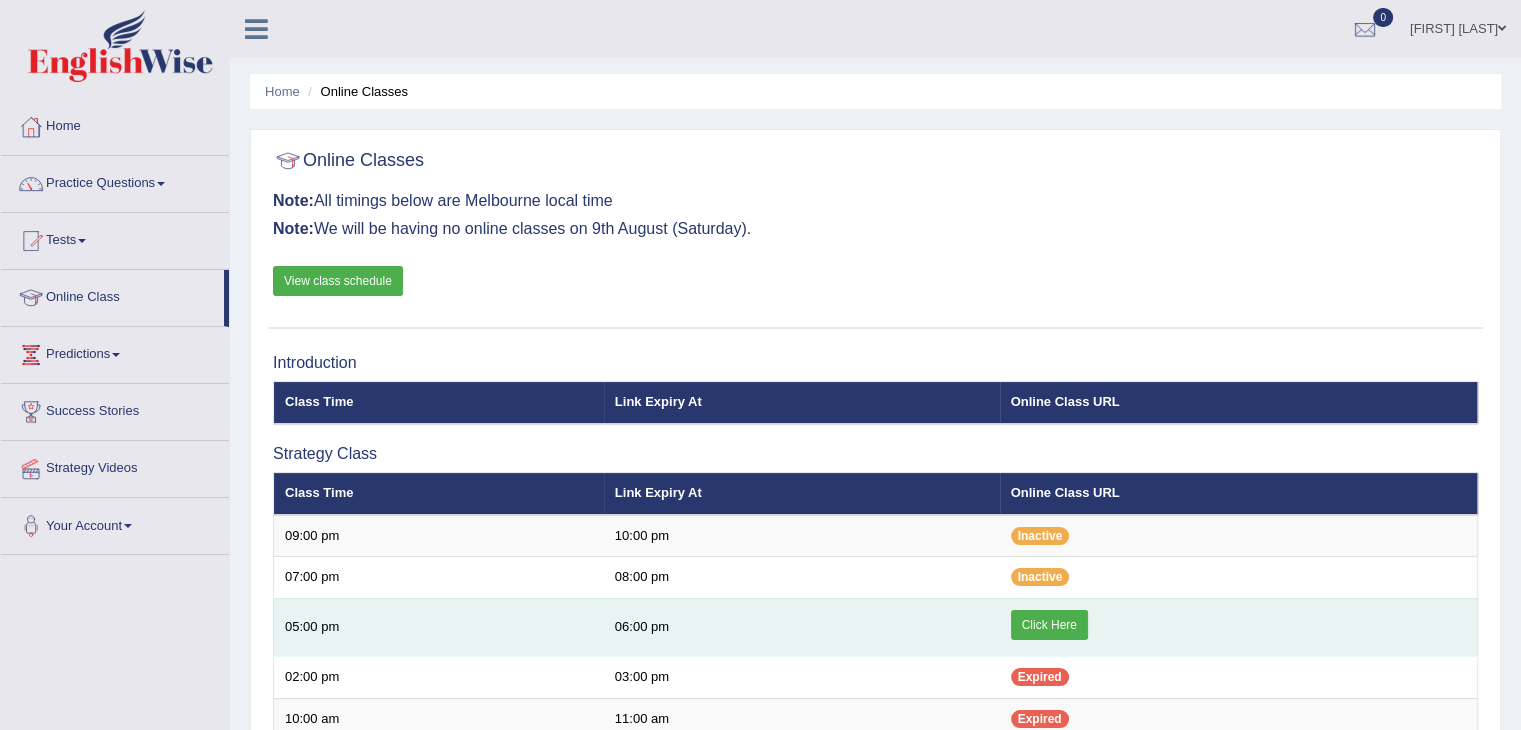 click on "Click Here" at bounding box center (1049, 625) 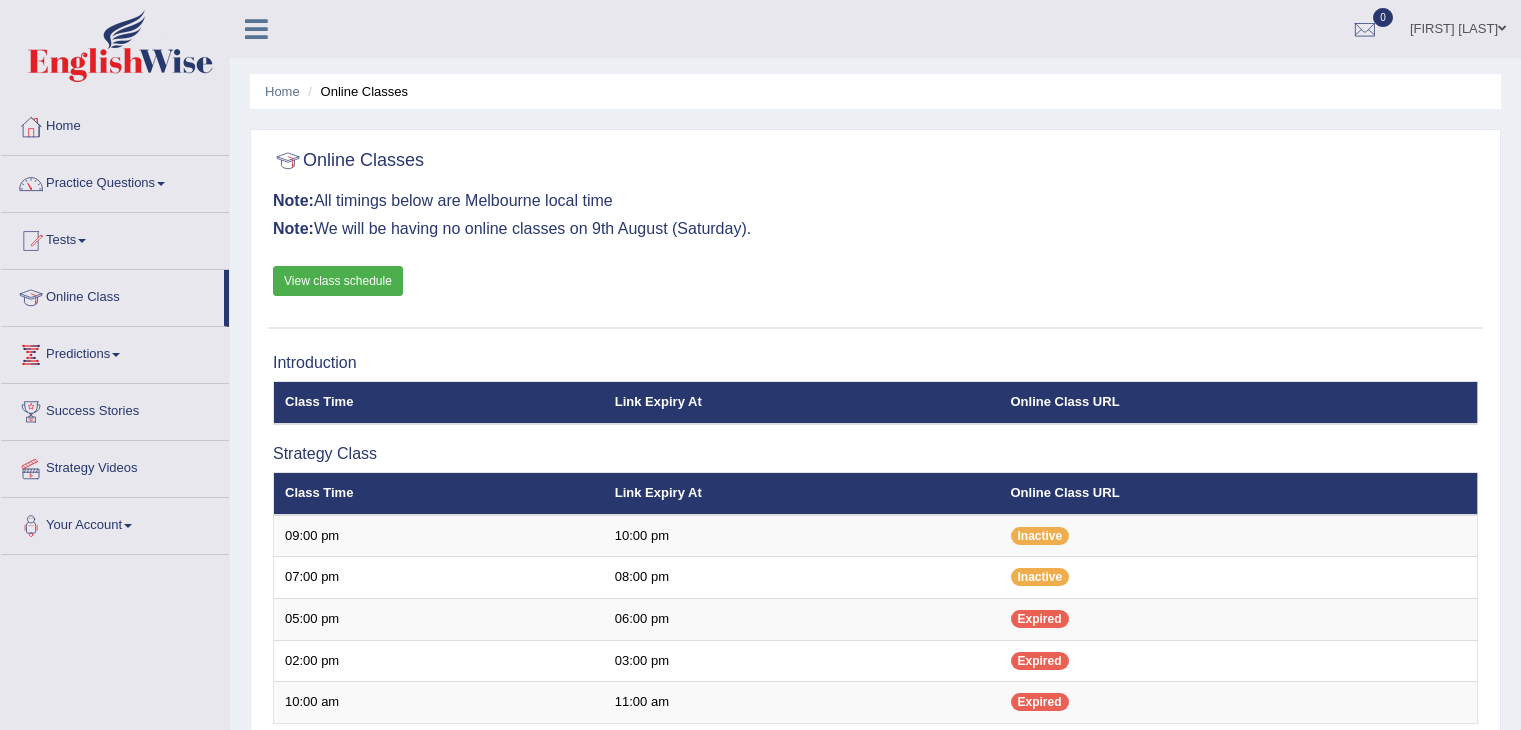 scroll, scrollTop: 0, scrollLeft: 0, axis: both 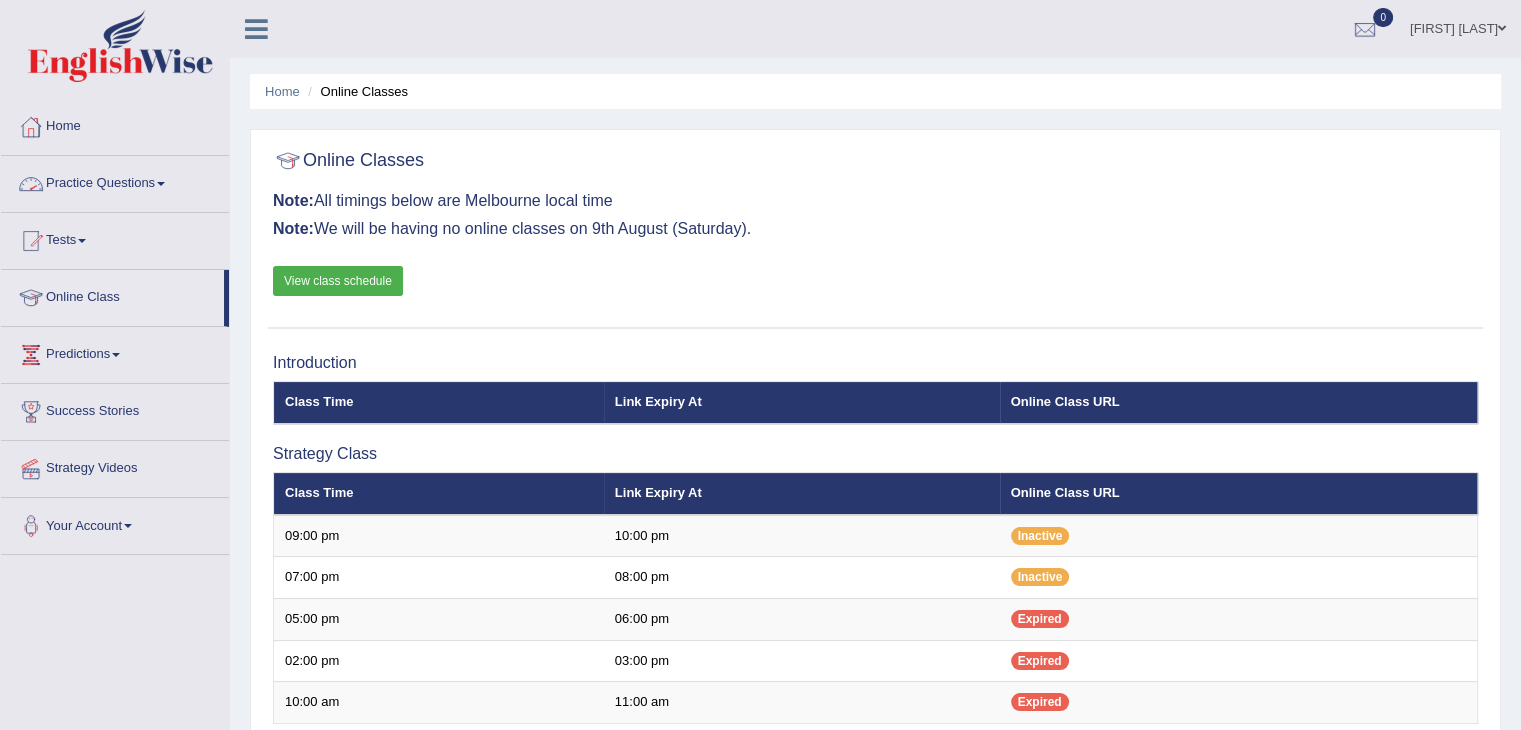 click on "Practice Questions" at bounding box center (115, 181) 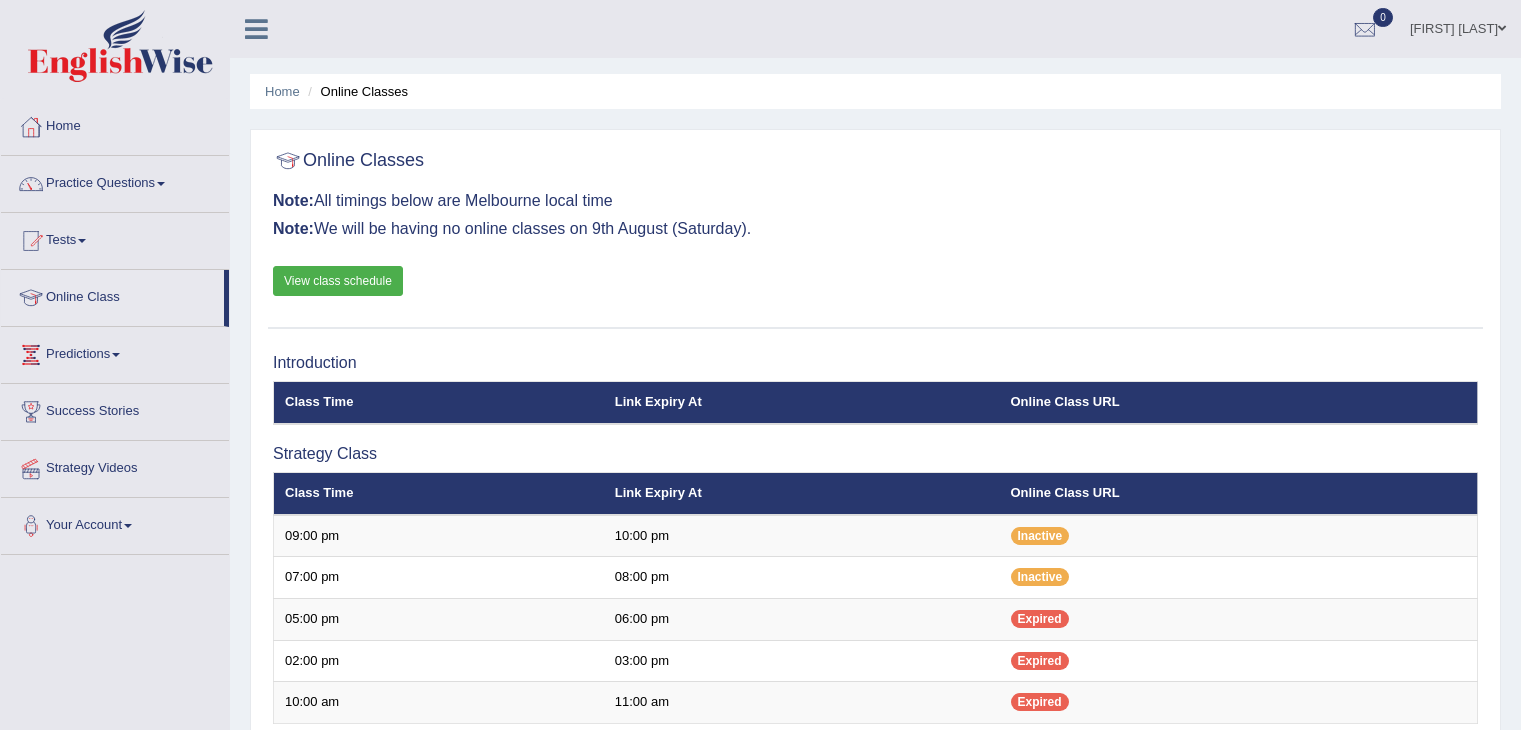 scroll, scrollTop: 0, scrollLeft: 0, axis: both 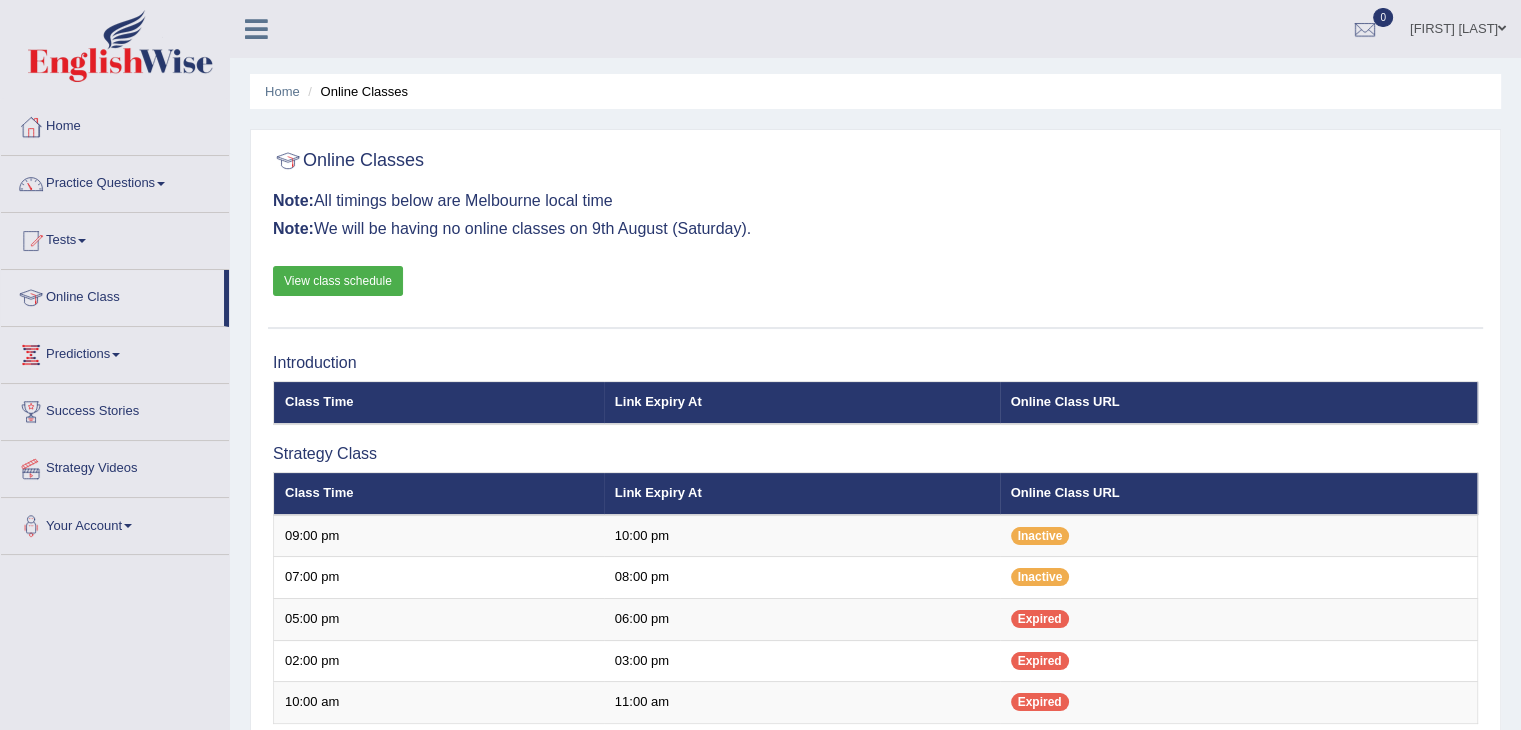 click on "Online Classes
Note:  All timings below are Melbourne local time
Note:  We will be having no online classes on 9th August (Saturday).
View class schedule" at bounding box center (875, 234) 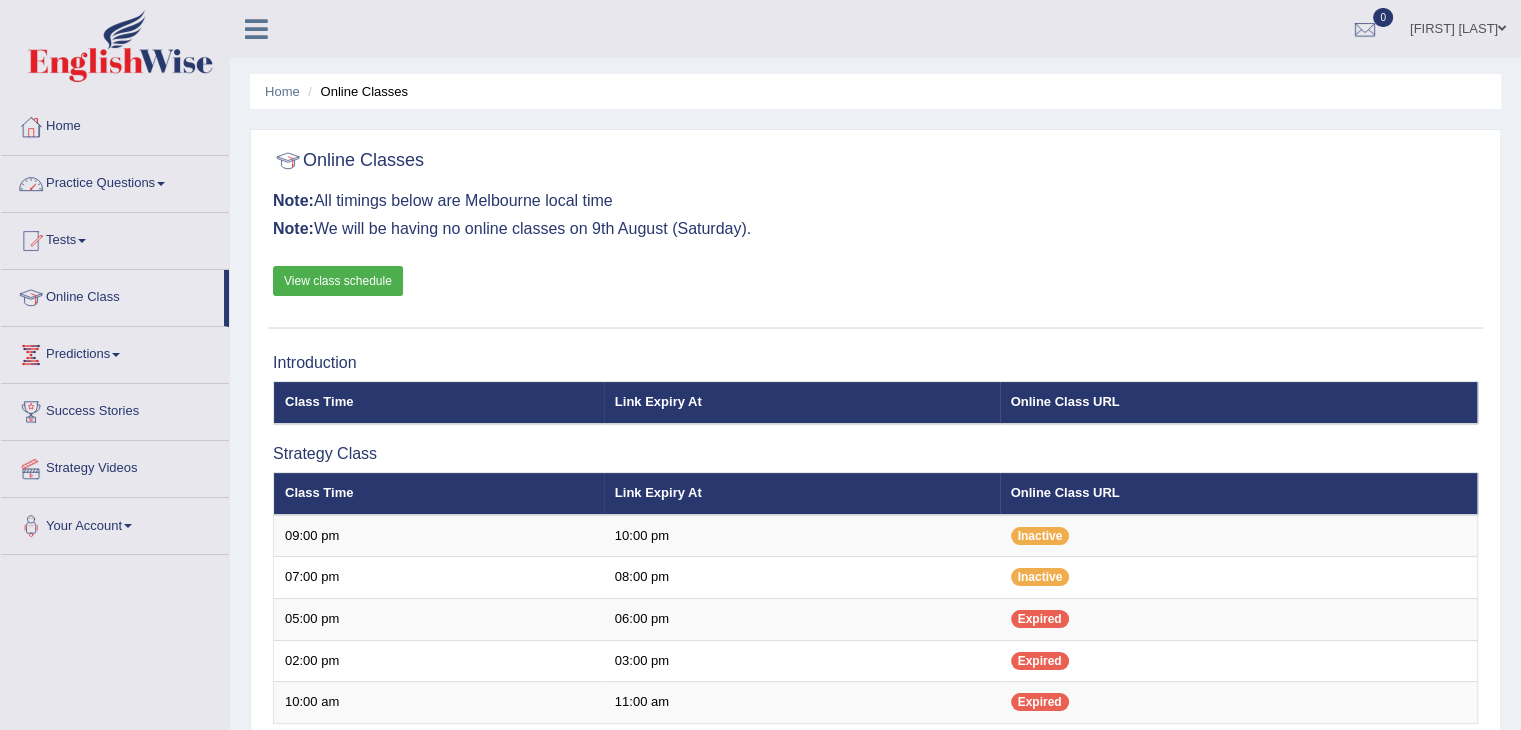 click on "Practice Questions" at bounding box center [115, 181] 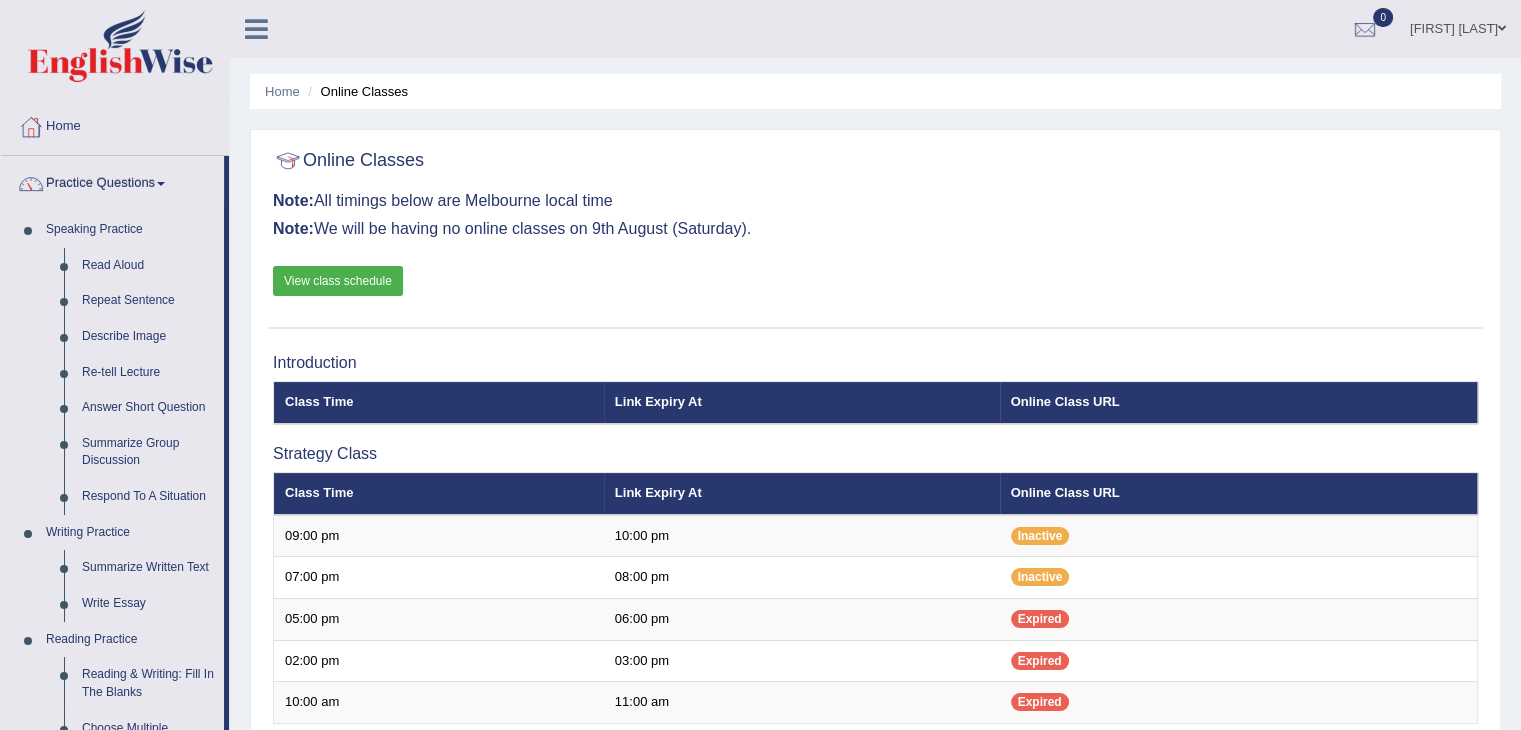 click on "Online Classes
Note:  All timings below are Melbourne local time
Note:  We will be having no online classes on 9th August (Saturday).
View class schedule" at bounding box center (875, 234) 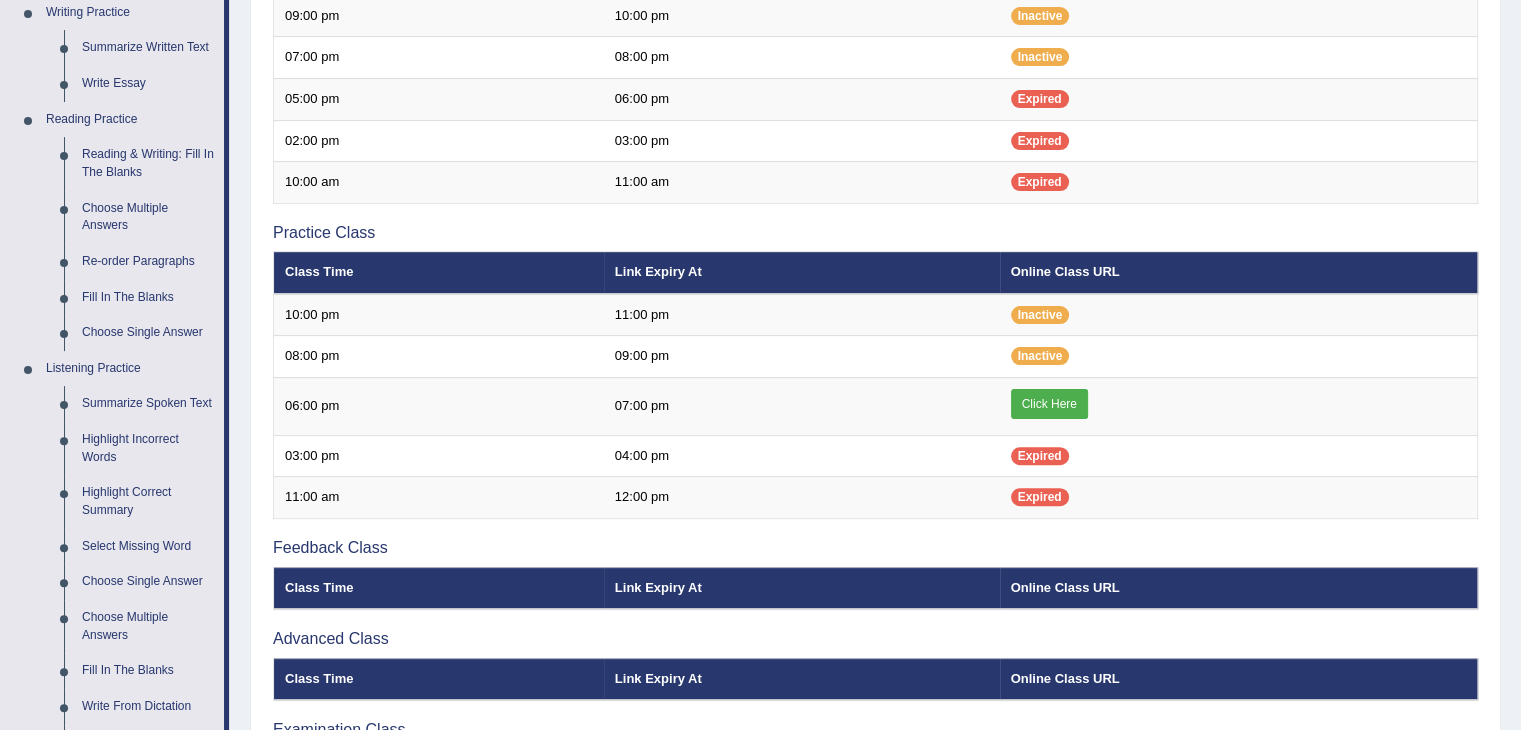 scroll, scrollTop: 560, scrollLeft: 0, axis: vertical 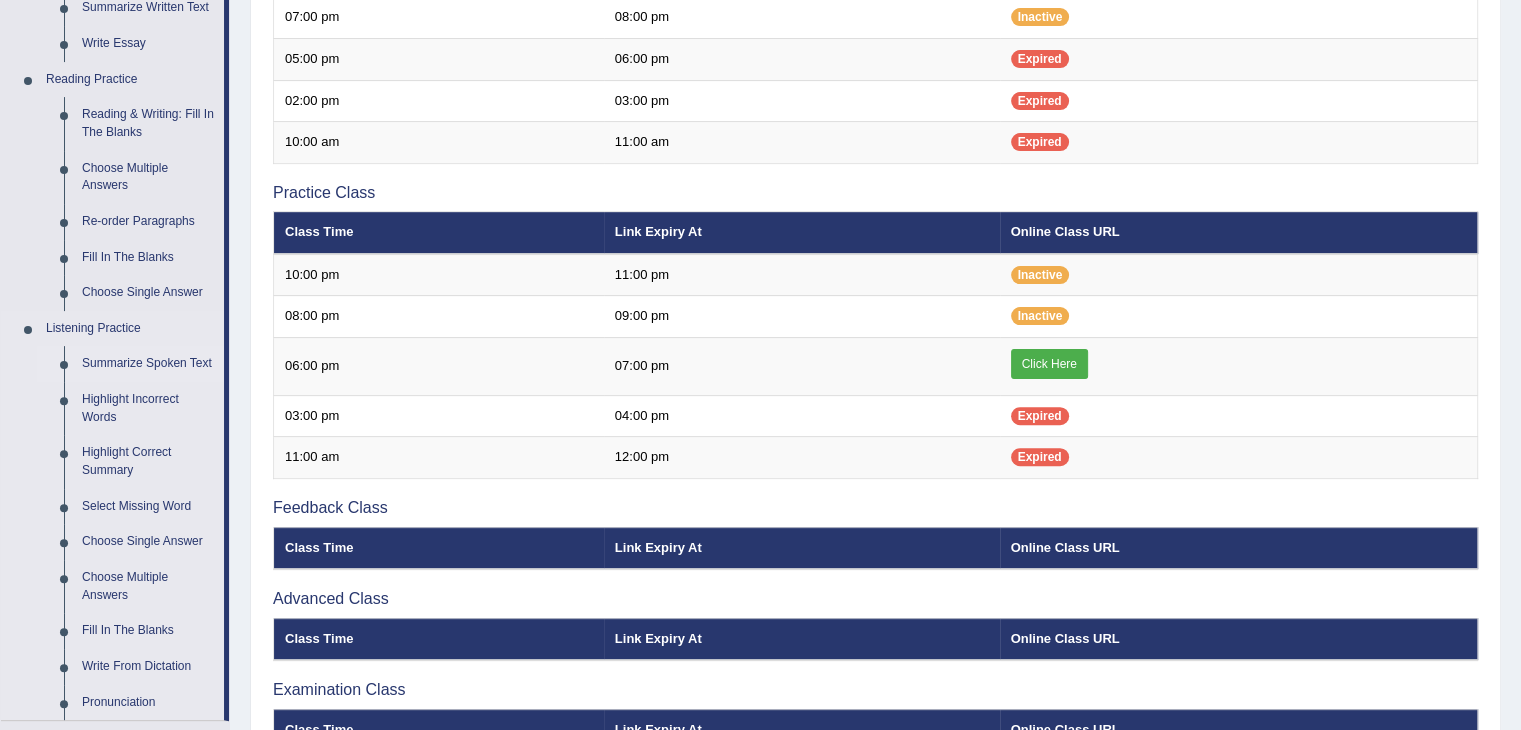 click on "Summarize Spoken Text" at bounding box center (148, 364) 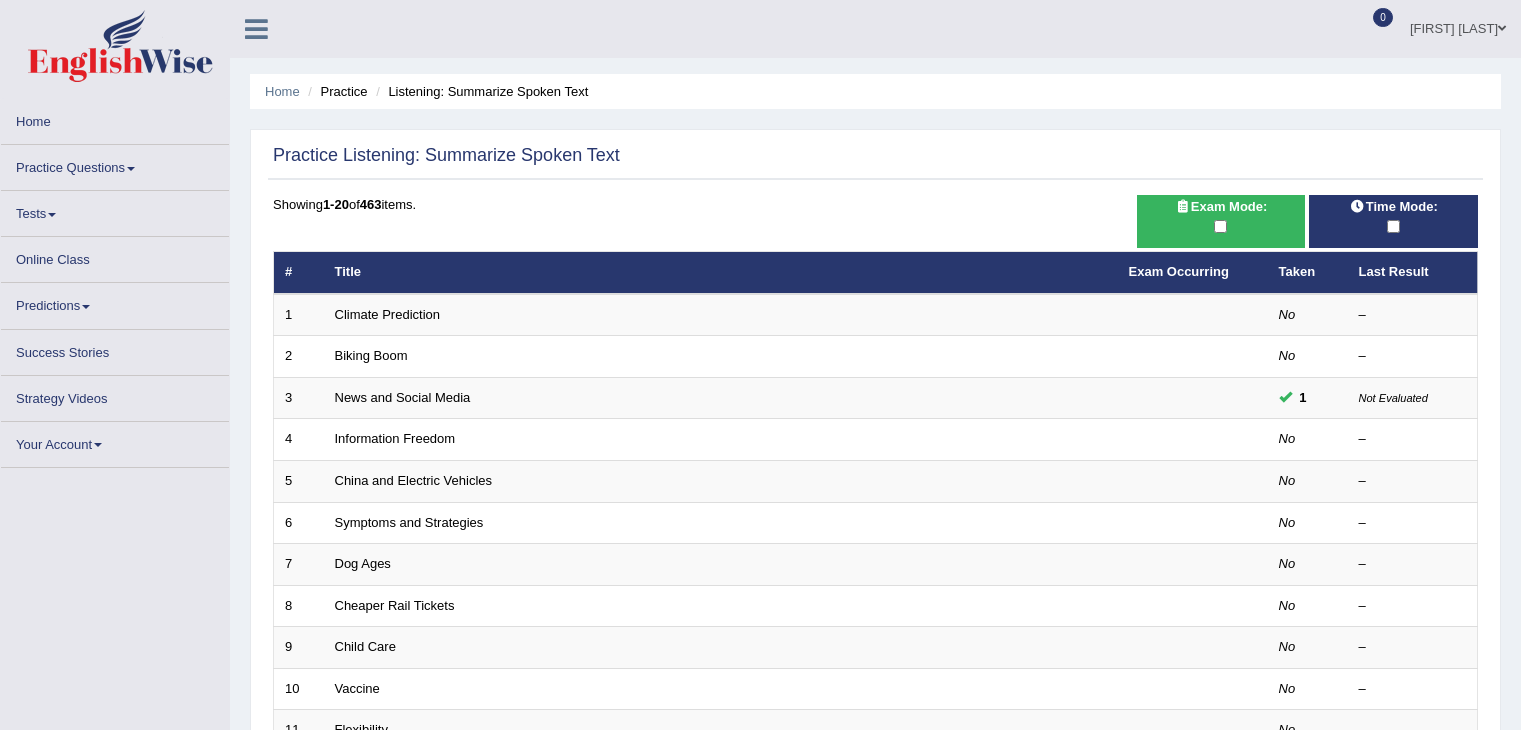scroll, scrollTop: 0, scrollLeft: 0, axis: both 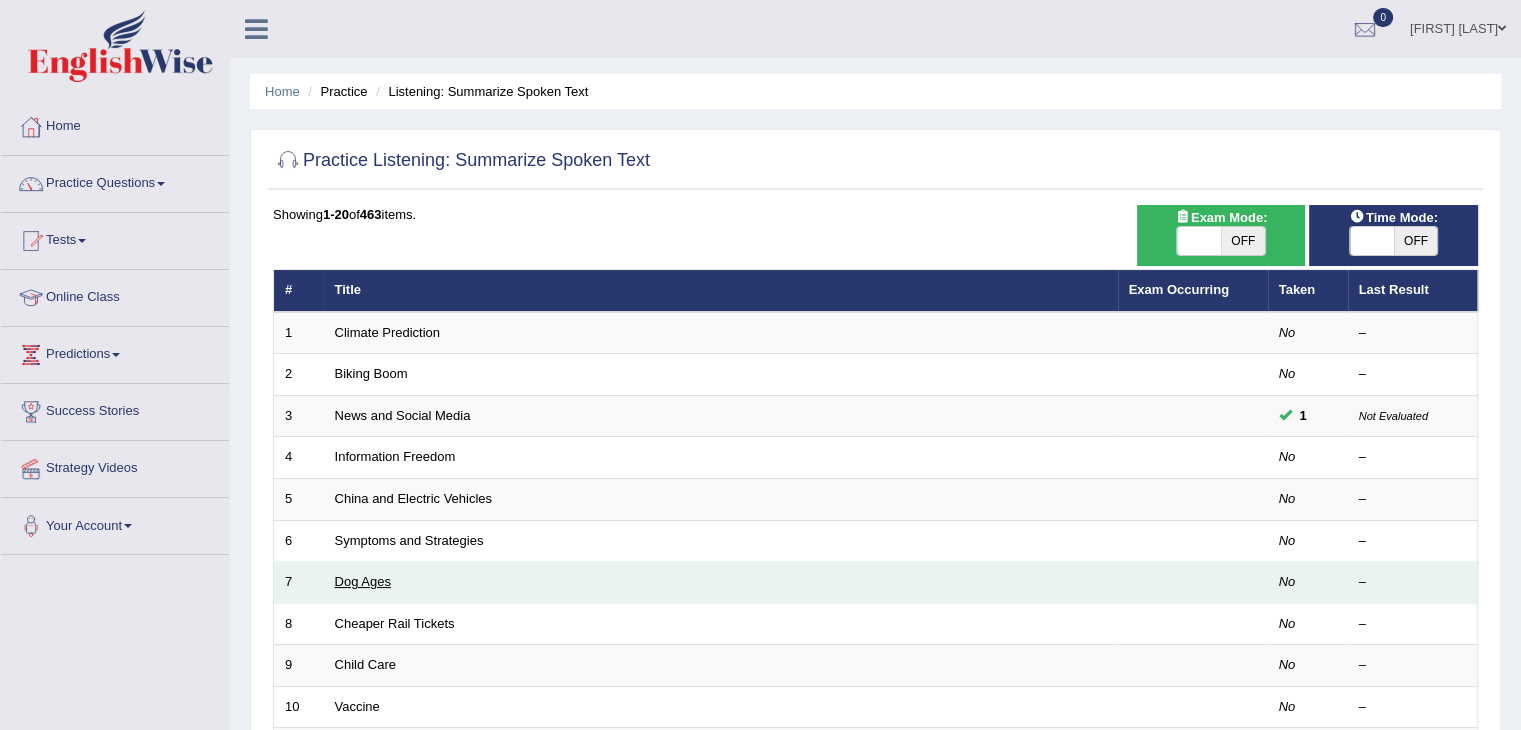 click on "Dog Ages" at bounding box center [363, 581] 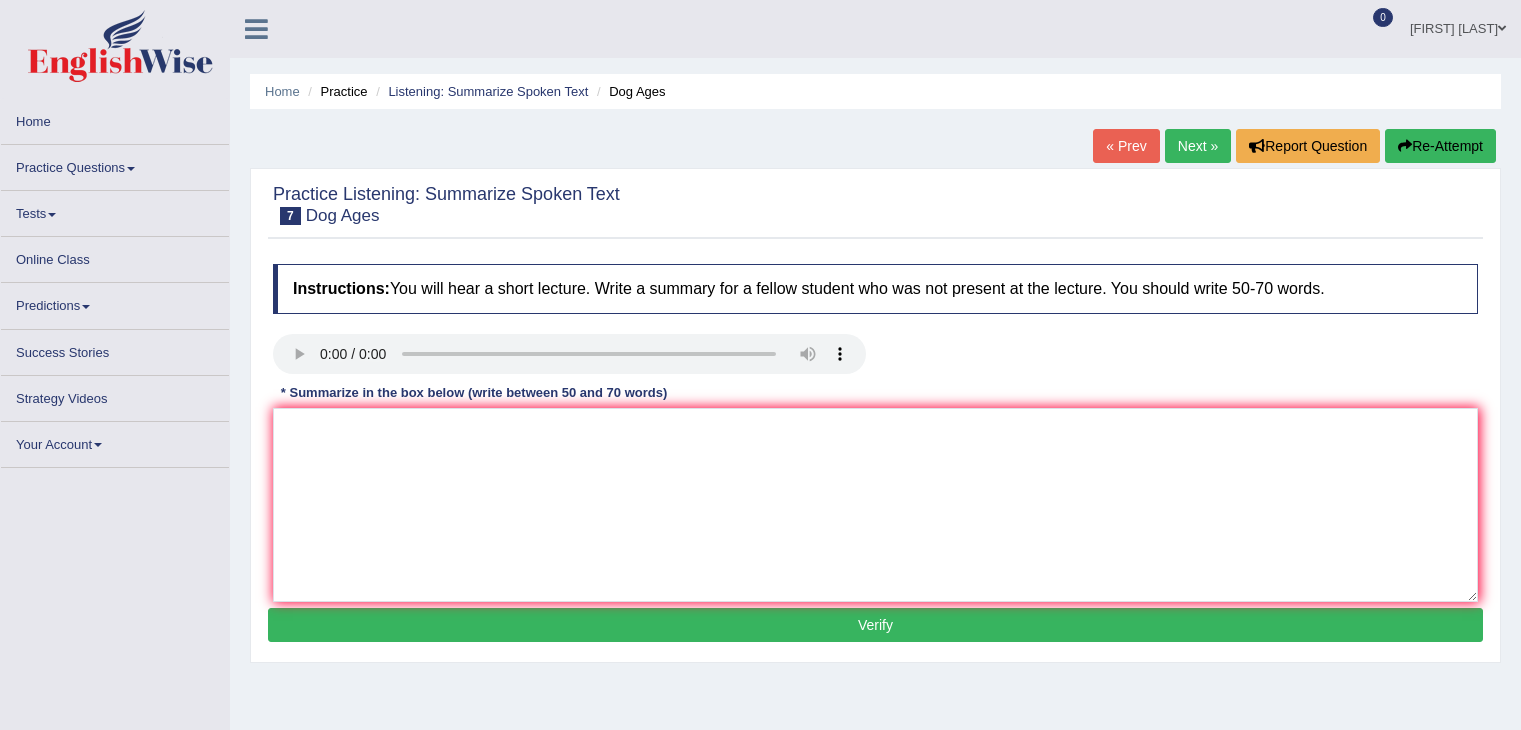 scroll, scrollTop: 0, scrollLeft: 0, axis: both 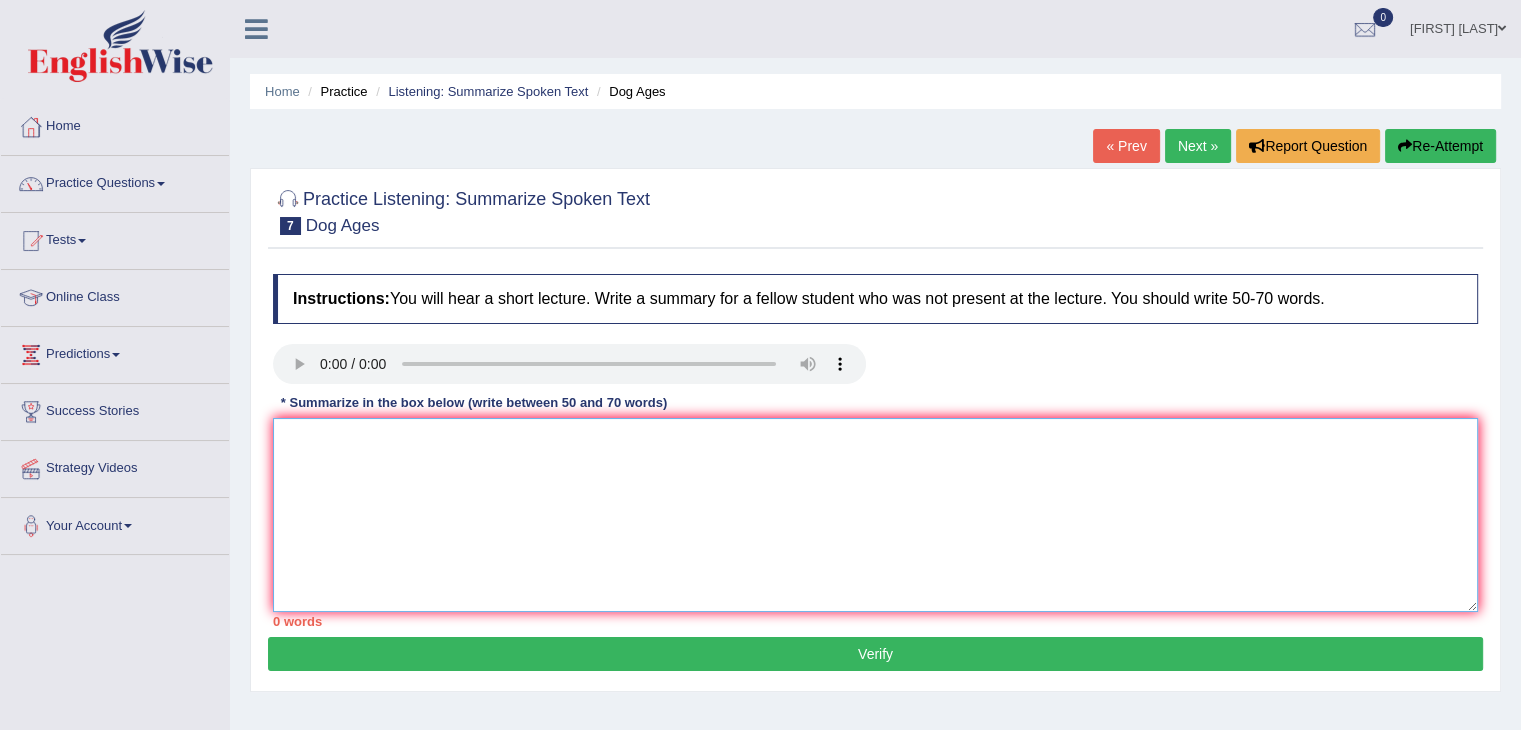 click at bounding box center [875, 515] 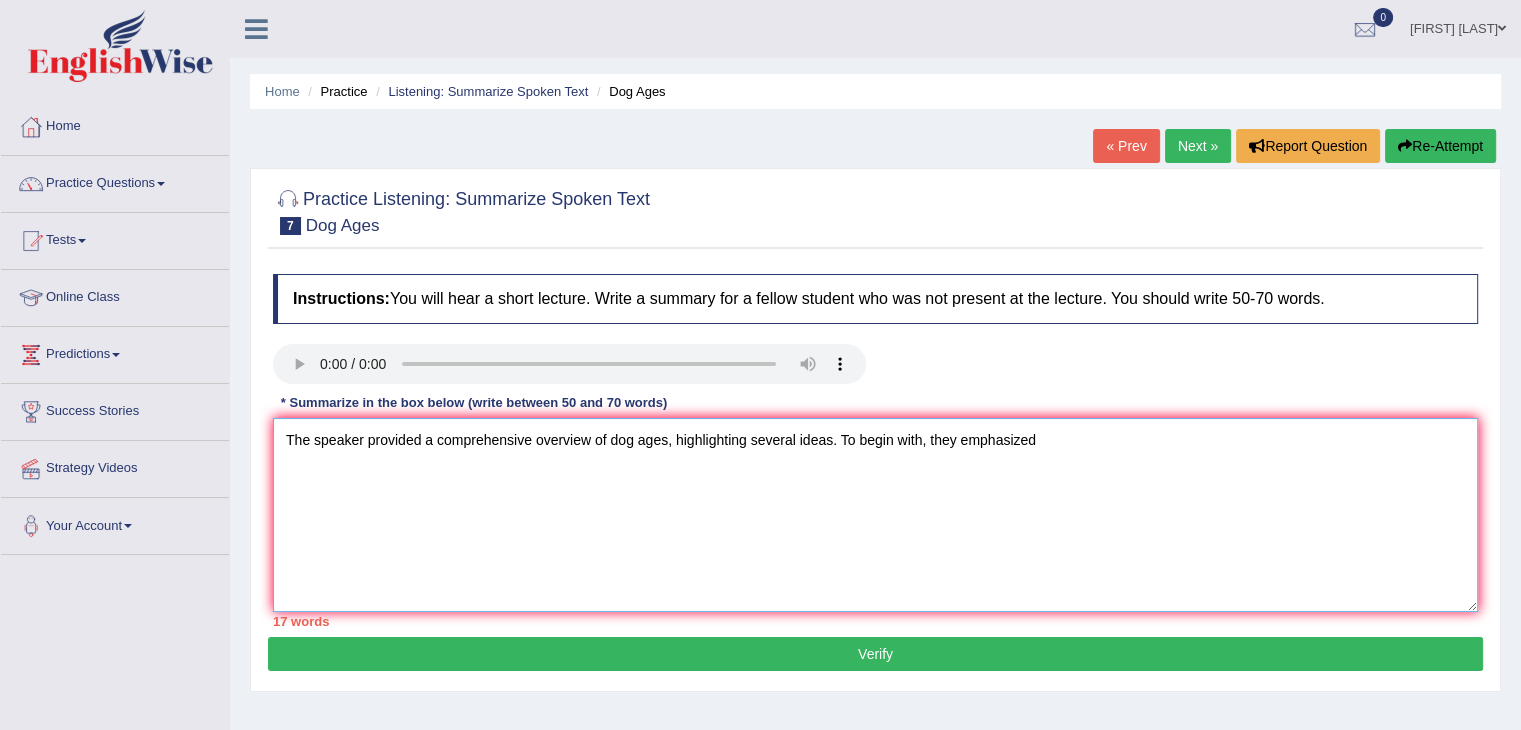 click on "The speaker provided a comprehensive overview of dog ages, highlighting several ideas. To begin with, they emphasized" at bounding box center (875, 515) 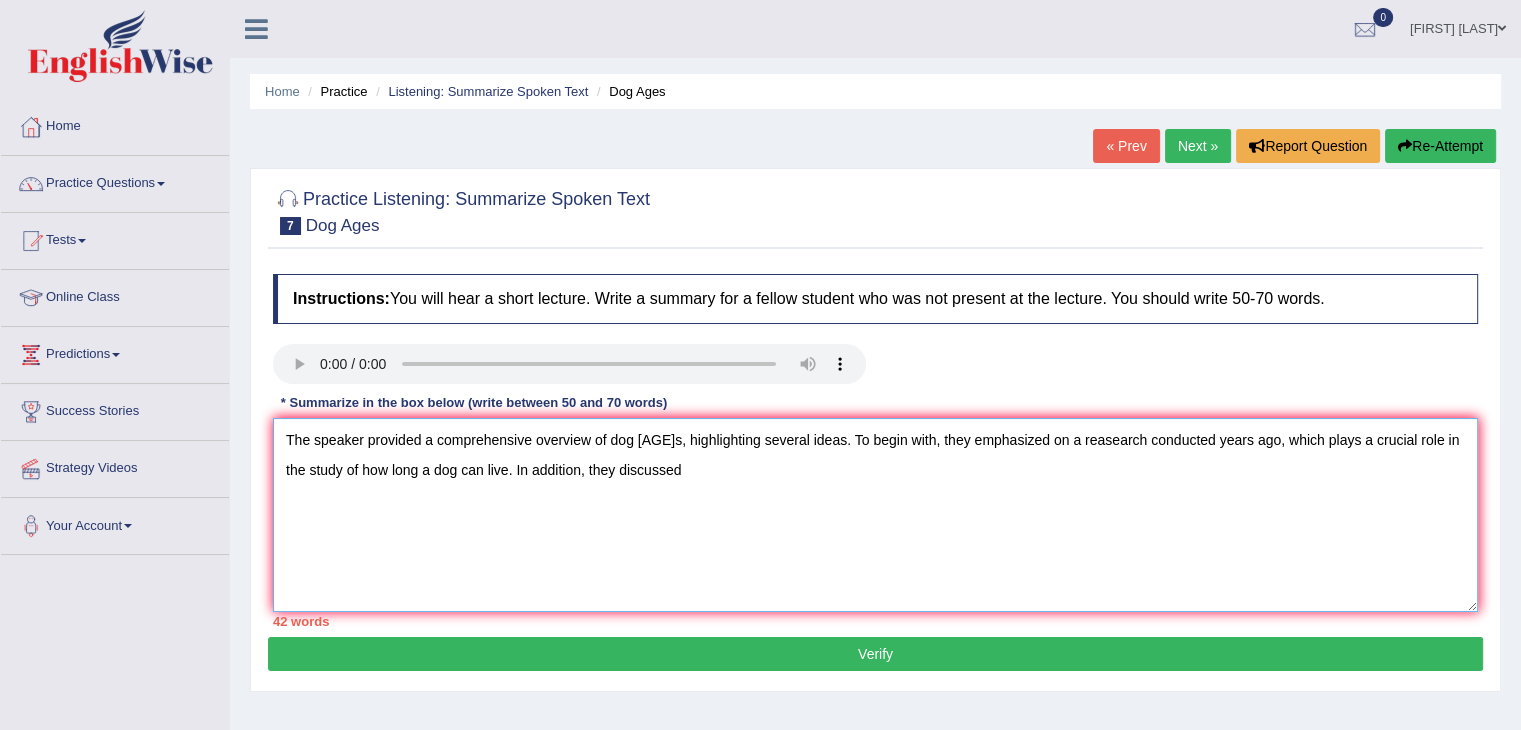type on "The speaker provided a comprehensive overview of dog [AGE]s, highlighting several ideas. To begin with, they emphasized on a reasearch conducted years ago, which plays a crucial role in the study of how long a dog can live. In addition, they discussed" 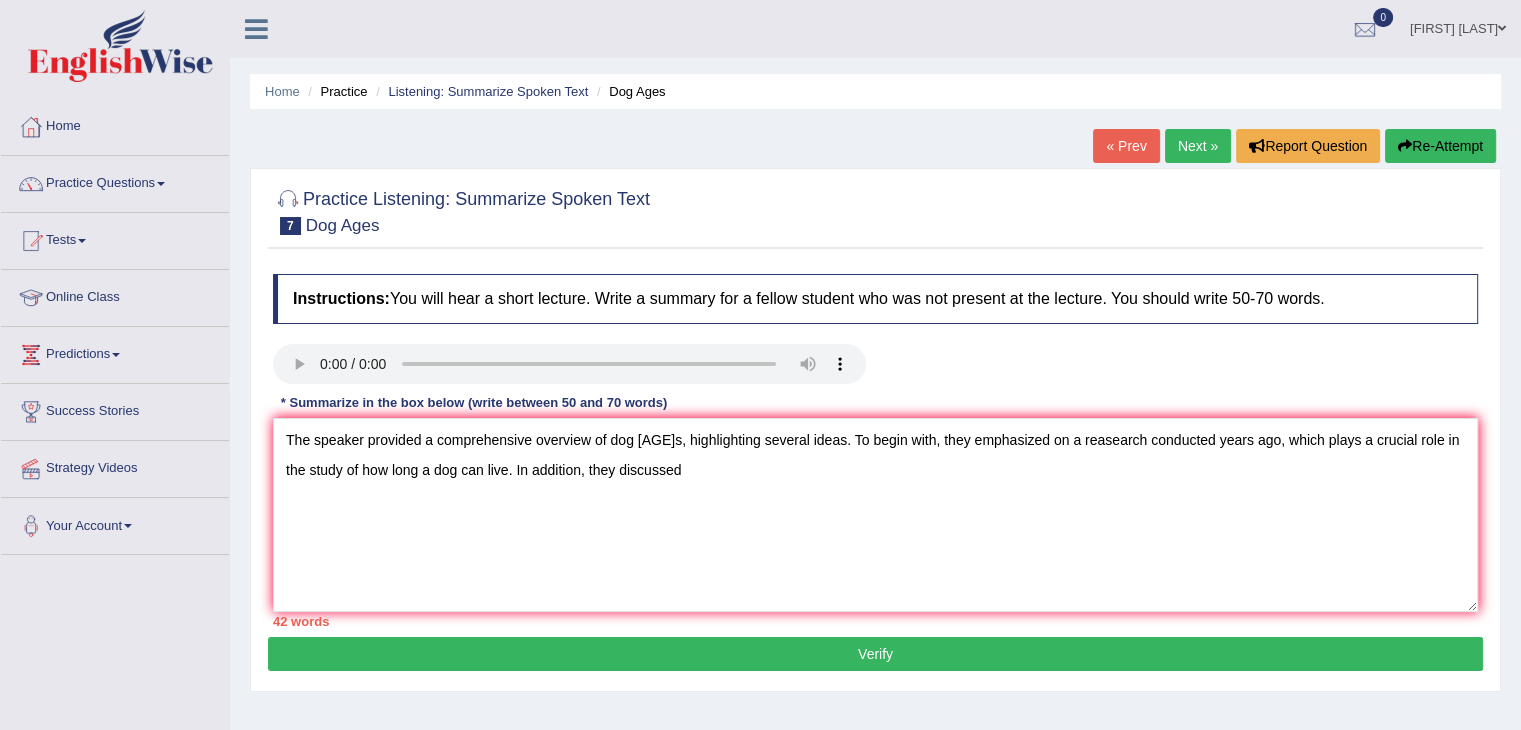 type 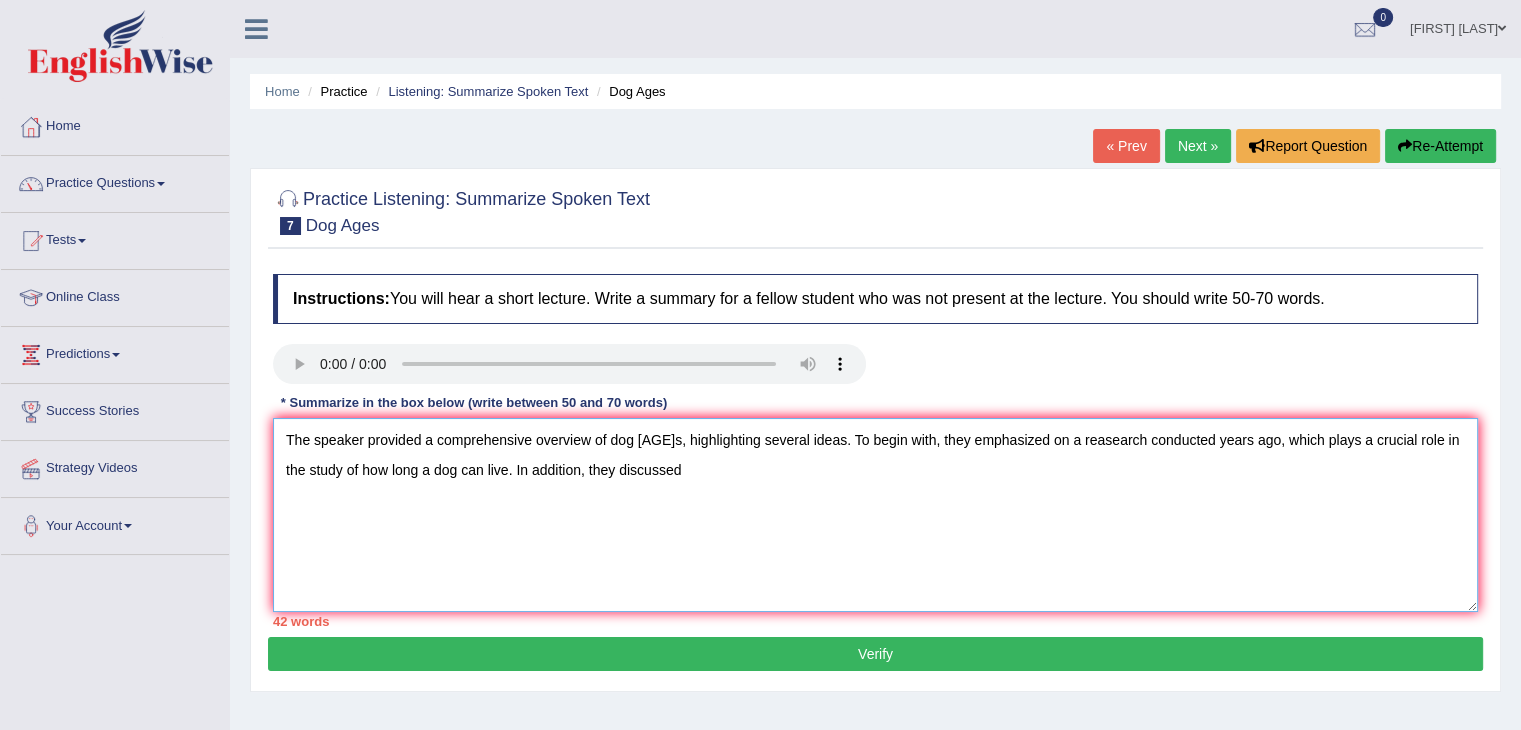 click on "The speaker provided a comprehensive overview of dog [AGE]s, highlighting several ideas. To begin with, they emphasized on a reasearch conducted years ago, which plays a crucial role in the study of how long a dog can live. In addition, they discussed" at bounding box center (875, 515) 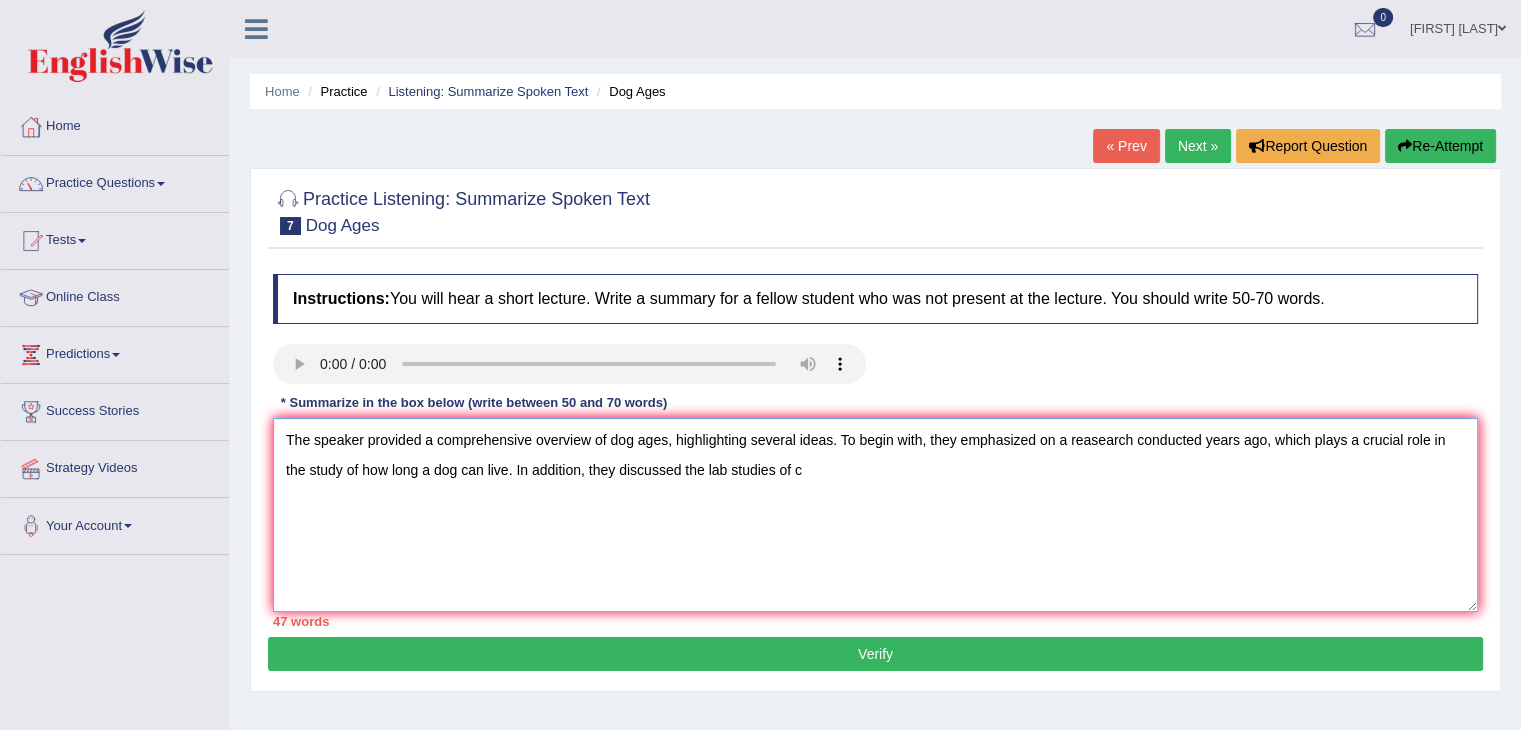 click on "The speaker provided a comprehensive overview of dog ages, highlighting several ideas. To begin with, they emphasized on a reasearch conducted years ago, which plays a crucial role in the study of how long a dog can live. In addition, they discussed the lab studies of c" at bounding box center (875, 515) 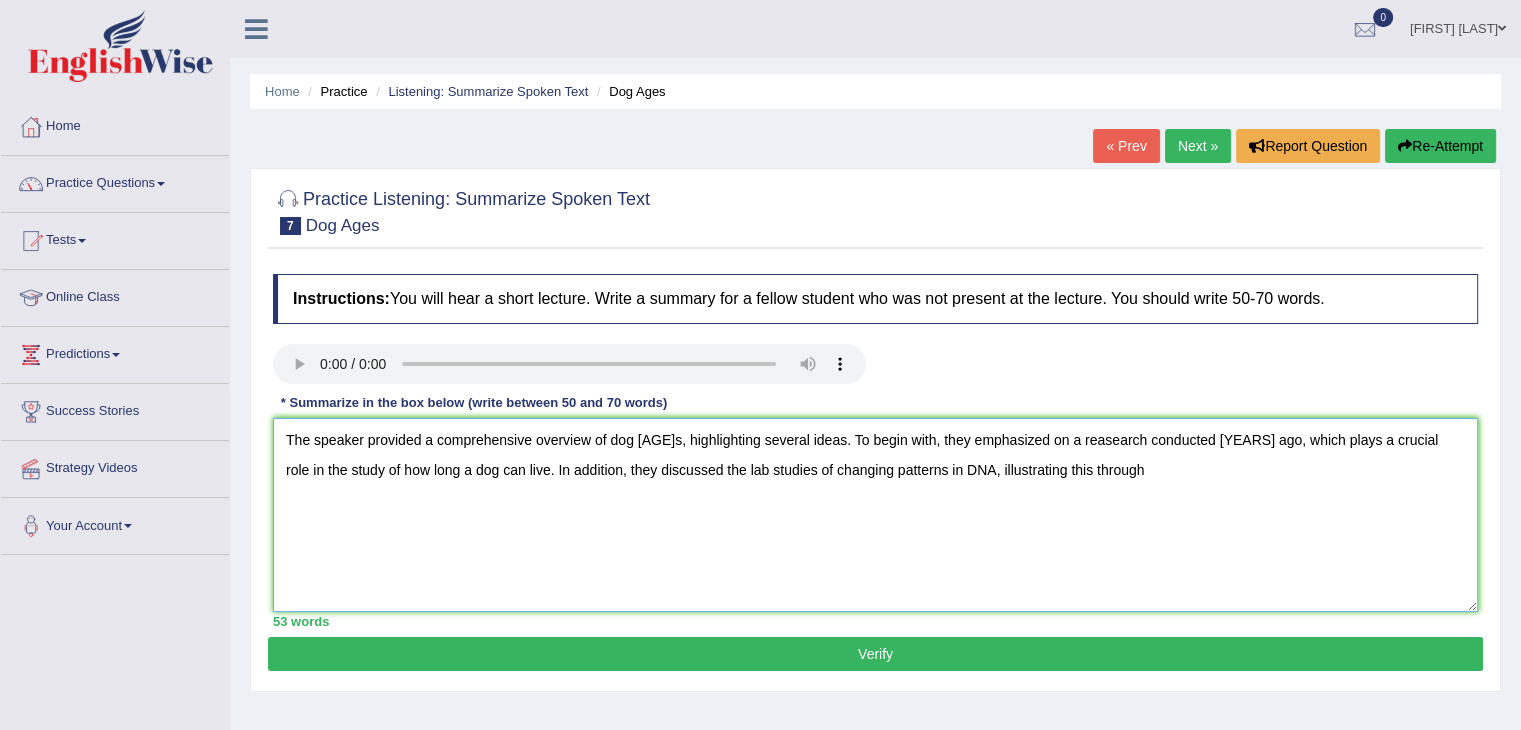click on "The speaker provided a comprehensive overview of dog [AGE]s, highlighting several ideas. To begin with, they emphasized on a reasearch conducted [YEARS] ago, which plays a crucial role in the study of how long a dog can live. In addition, they discussed the lab studies of changing patterns in DNA, illustrating this through" at bounding box center [875, 515] 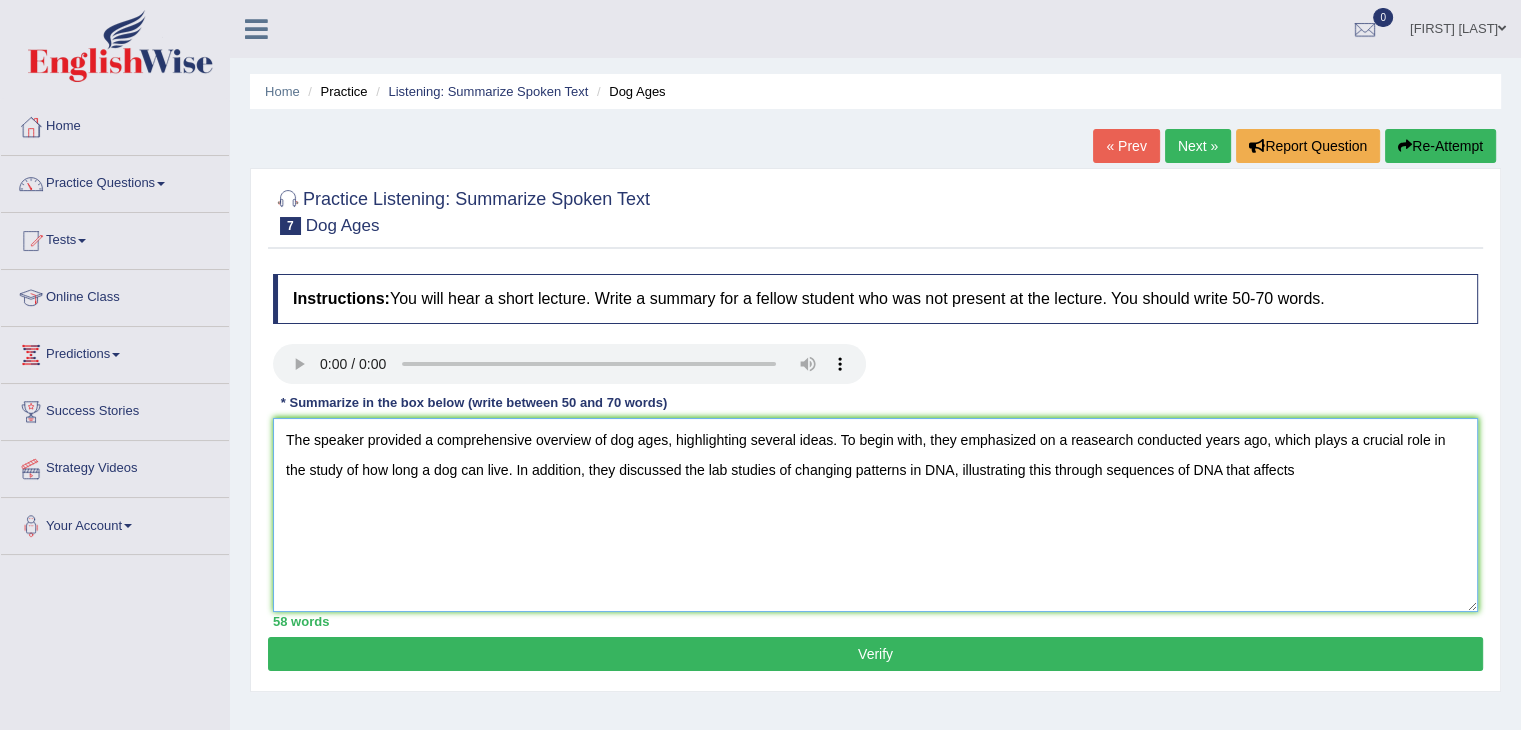 click on "The speaker provided a comprehensive overview of dog ages, highlighting several ideas. To begin with, they emphasized on a reasearch conducted years ago, which plays a crucial role in the study of how long a dog can live. In addition, they discussed the lab studies of changing patterns in DNA, illustrating this through sequences of DNA that affects" at bounding box center [875, 515] 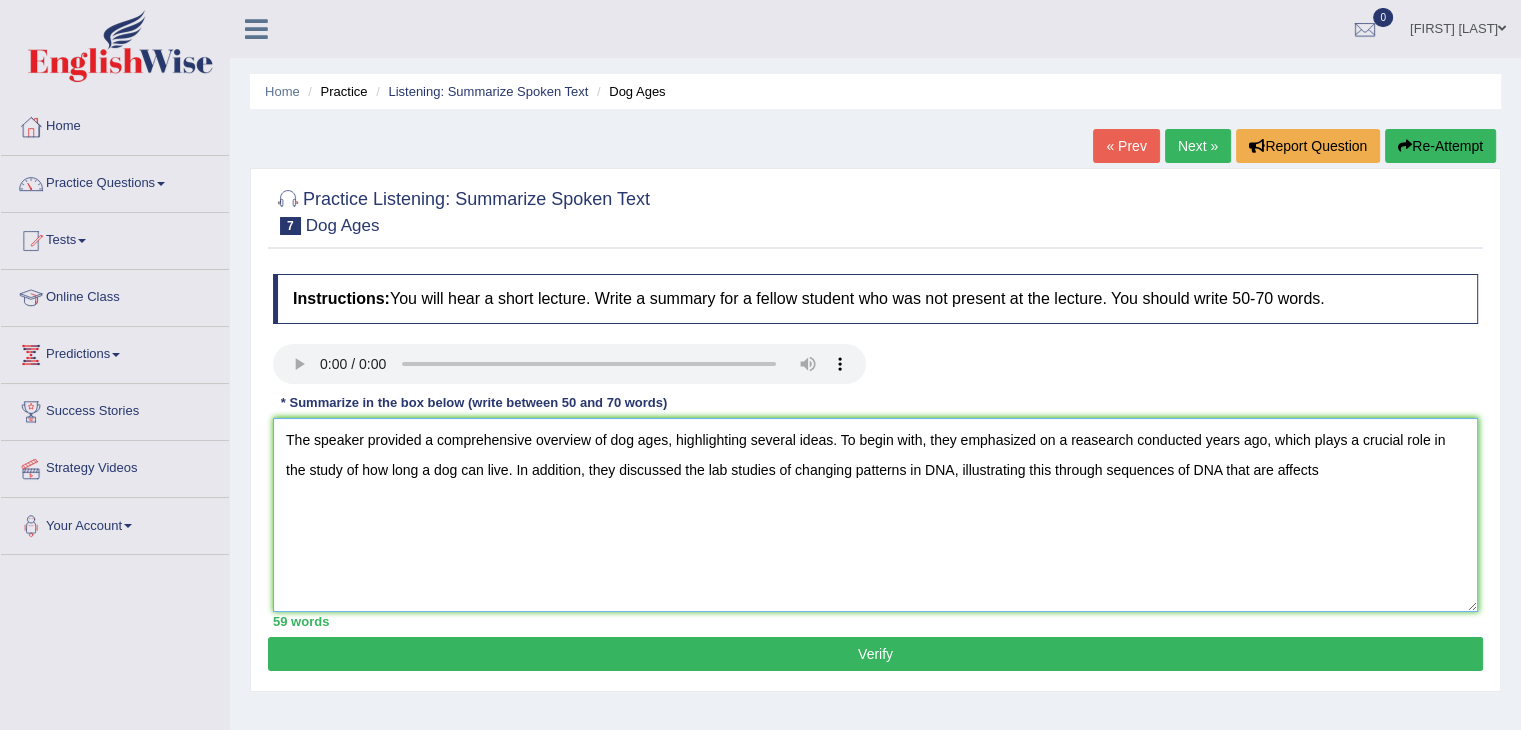 click on "The speaker provided a comprehensive overview of dog ages, highlighting several ideas. To begin with, they emphasized on a reasearch conducted years ago, which plays a crucial role in the study of how long a dog can live. In addition, they discussed the lab studies of changing patterns in DNA, illustrating this through sequences of DNA that are affects" at bounding box center (875, 515) 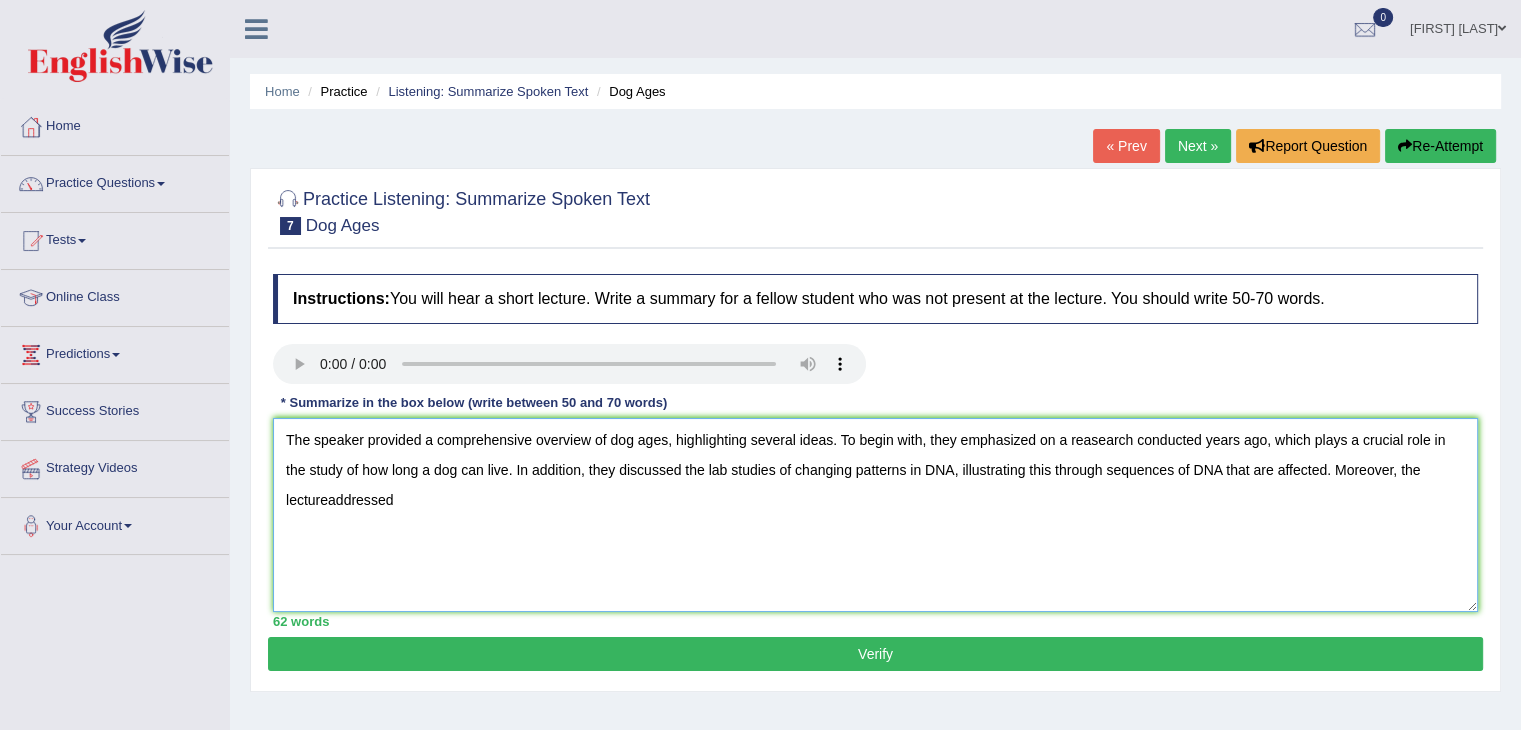 click on "The speaker provided a comprehensive overview of dog ages, highlighting several ideas. To begin with, they emphasized on a reasearch conducted years ago, which plays a crucial role in the study of how long a dog can live. In addition, they discussed the lab studies of changing patterns in DNA, illustrating this through sequences of DNA that are affected. Moreover, the lectureaddressed" at bounding box center (875, 515) 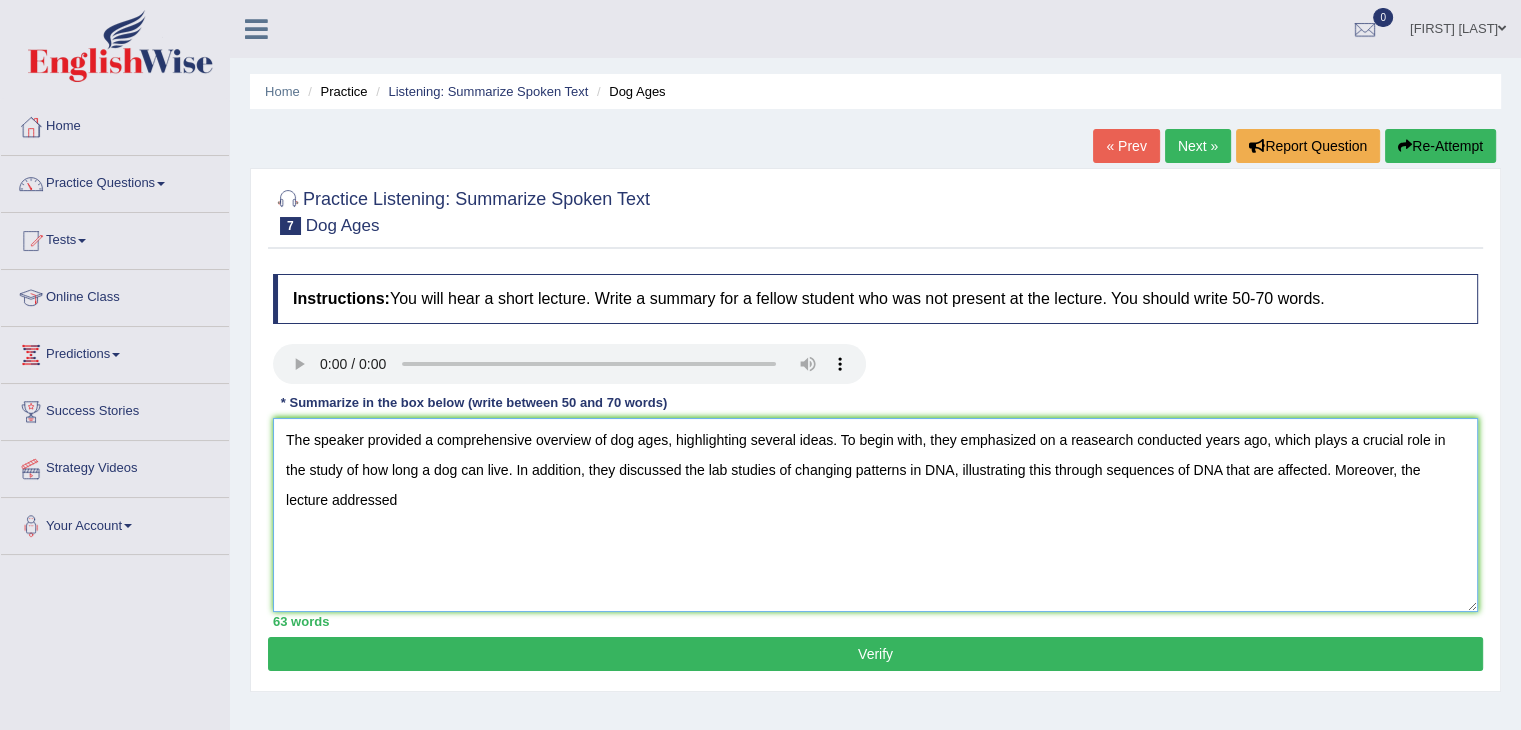 click on "The speaker provided a comprehensive overview of dog ages, highlighting several ideas. To begin with, they emphasized on a reasearch conducted years ago, which plays a crucial role in the study of how long a dog can live. In addition, they discussed the lab studies of changing patterns in DNA, illustrating this through sequences of DNA that are affected. Moreover, the lecture addressed" at bounding box center [875, 515] 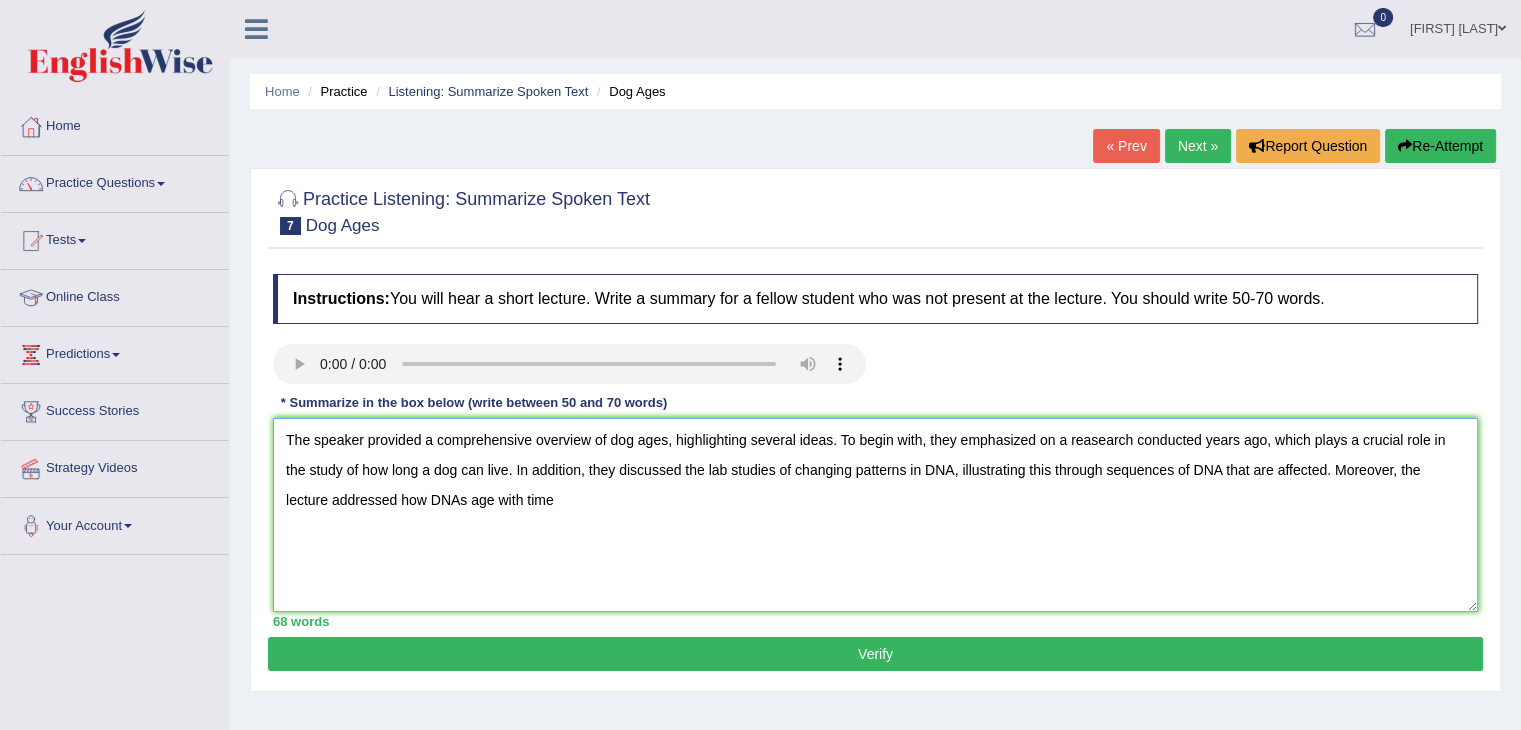 click on "The speaker provided a comprehensive overview of dog ages, highlighting several ideas. To begin with, they emphasized on a reasearch conducted years ago, which plays a crucial role in the study of how long a dog can live. In addition, they discussed the lab studies of changing patterns in DNA, illustrating this through sequences of DNA that are affected. Moreover, the lecture addressed how DNAs age with time" at bounding box center [875, 515] 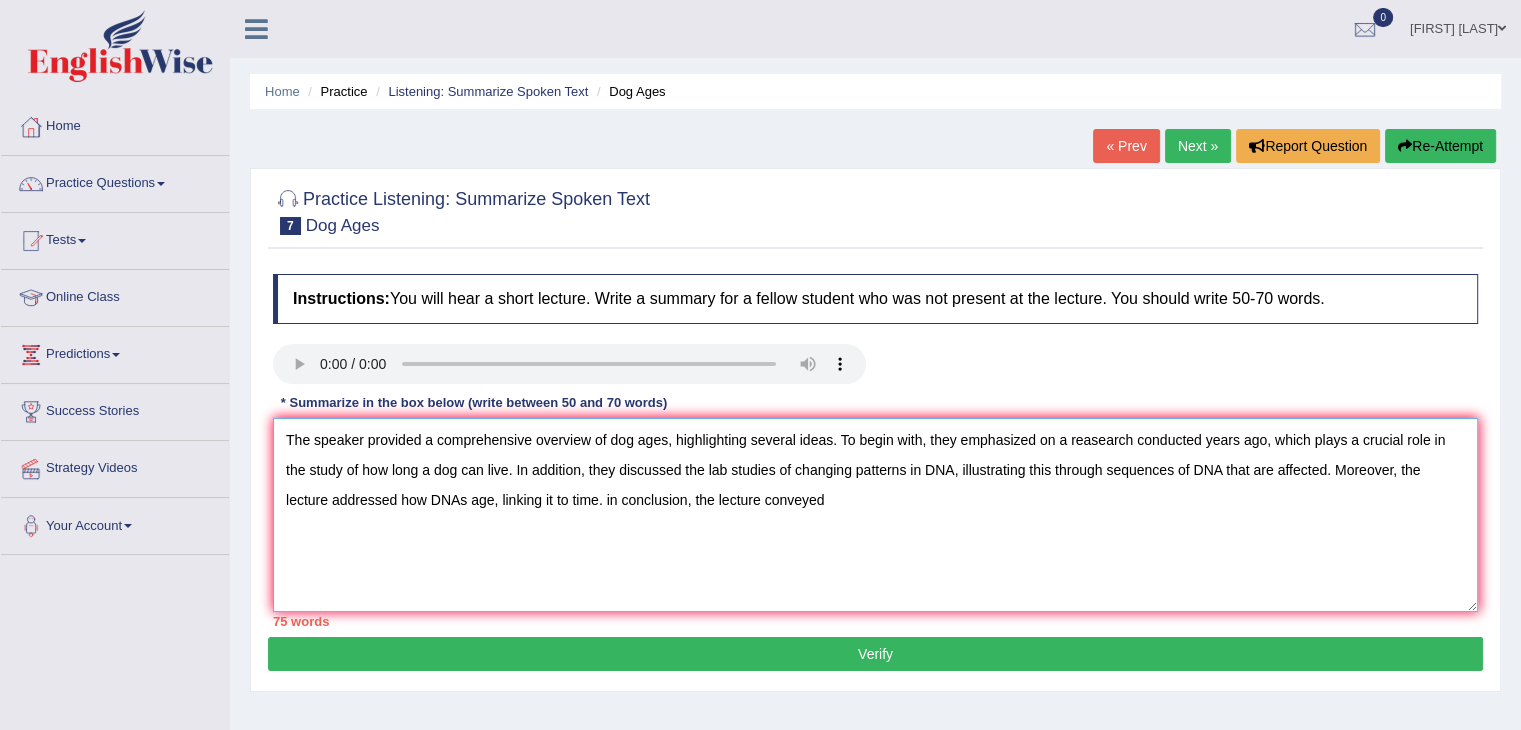 click on "The speaker provided a comprehensive overview of dog ages, highlighting several ideas. To begin with, they emphasized on a reasearch conducted years ago, which plays a crucial role in the study of how long a dog can live. In addition, they discussed the lab studies of changing patterns in DNA, illustrating this through sequences of DNA that are affected. Moreover, the lecture addressed how DNAs age, linking it to time. in conclusion, the lecture conveyed" at bounding box center [875, 515] 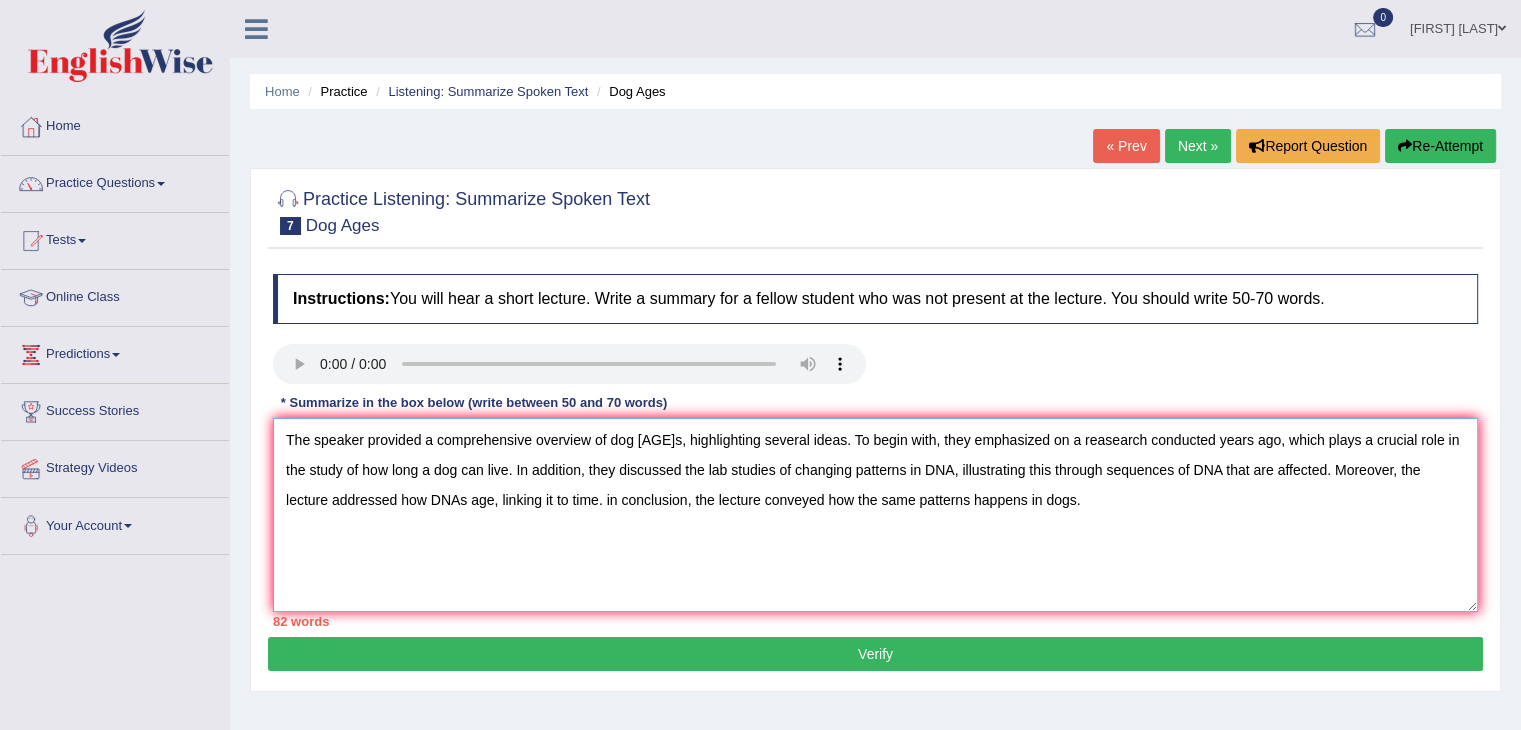 click on "The speaker provided a comprehensive overview of dog [AGE]s, highlighting several ideas. To begin with, they emphasized on a reasearch conducted years ago, which plays a crucial role in the study of how long a dog can live. In addition, they discussed the lab studies of changing patterns in DNA, illustrating this through sequences of DNA that are affected. Moreover, the lecture addressed how DNAs age, linking it to time. in conclusion, the lecture conveyed how the same patterns happens in dogs." at bounding box center (875, 515) 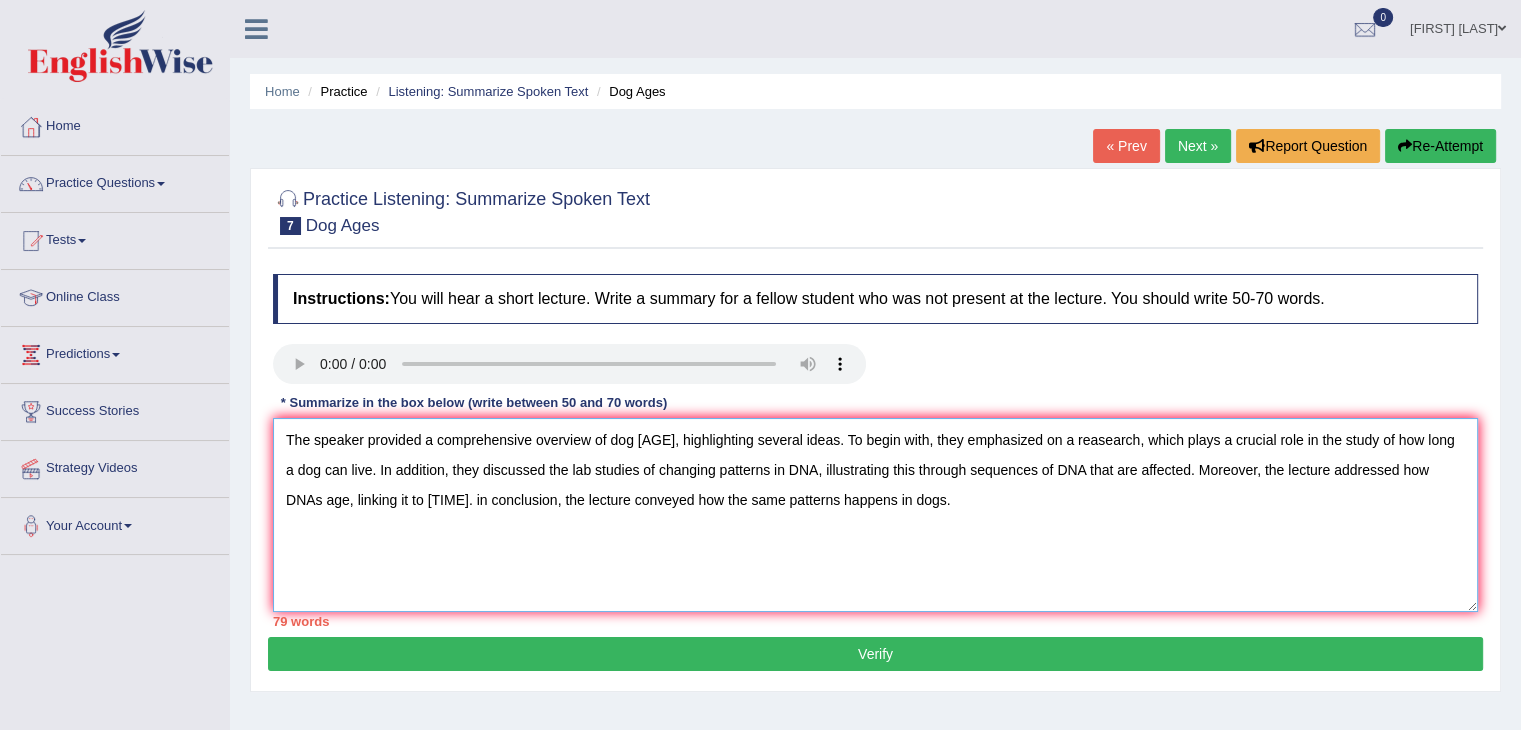 click on "The speaker provided a comprehensive overview of dog [AGE], highlighting several ideas. To begin with, they emphasized on a reasearch, which plays a crucial role in the study of how long a dog can live. In addition, they discussed the lab studies of changing patterns in DNA, illustrating this through sequences of DNA that are affected. Moreover, the lecture addressed how DNAs age, linking it to [TIME]. in conclusion, the lecture conveyed how the same patterns happens in dogs." at bounding box center (875, 515) 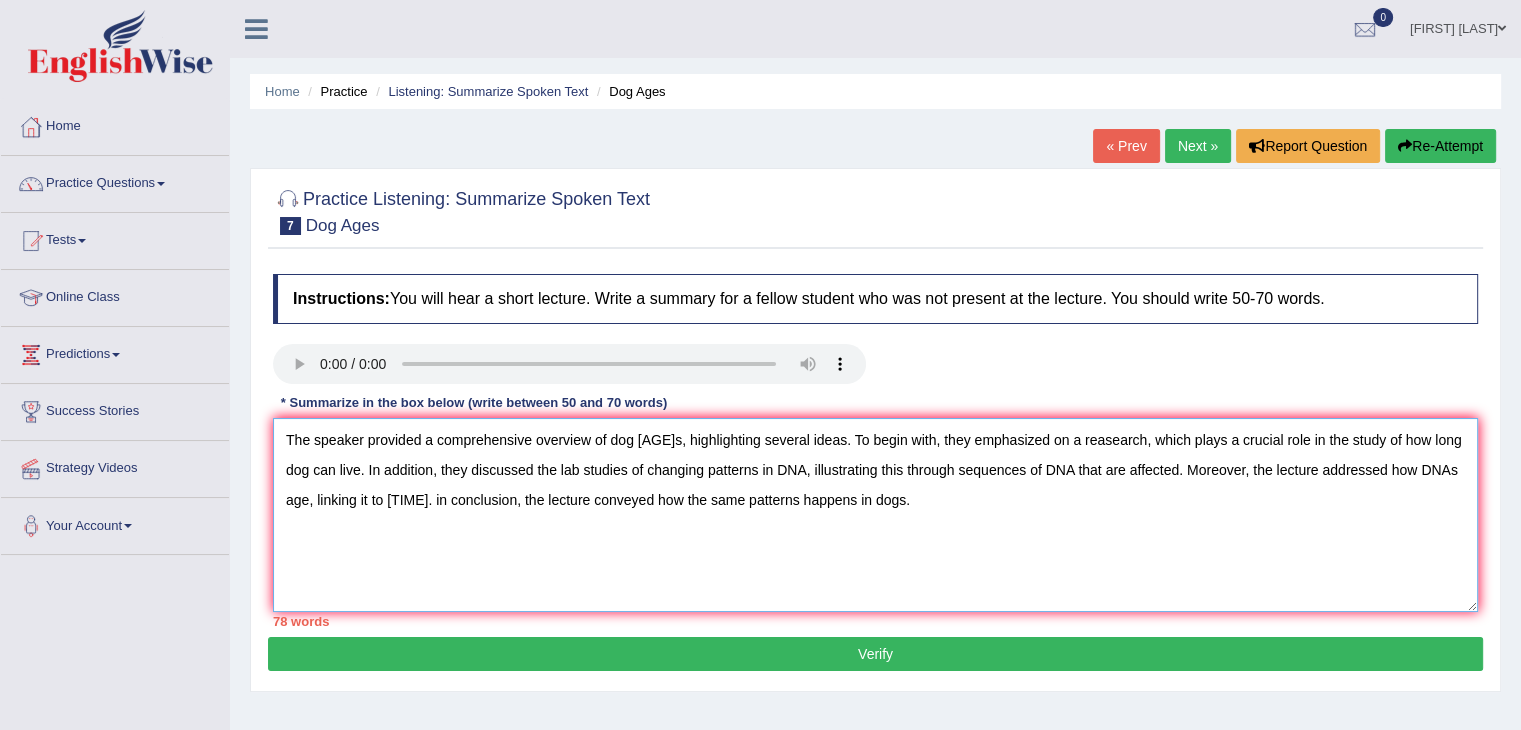 click on "The speaker provided a comprehensive overview of dog [AGE]s, highlighting several ideas. To begin with, they emphasized on a reasearch, which plays a crucial role in the study of how long dog can live. In addition, they discussed the lab studies of changing patterns in DNA, illustrating this through sequences of DNA that are affected. Moreover, the lecture addressed how DNAs age, linking it to [TIME]. in conclusion, the lecture conveyed how the same patterns happens in dogs." at bounding box center [875, 515] 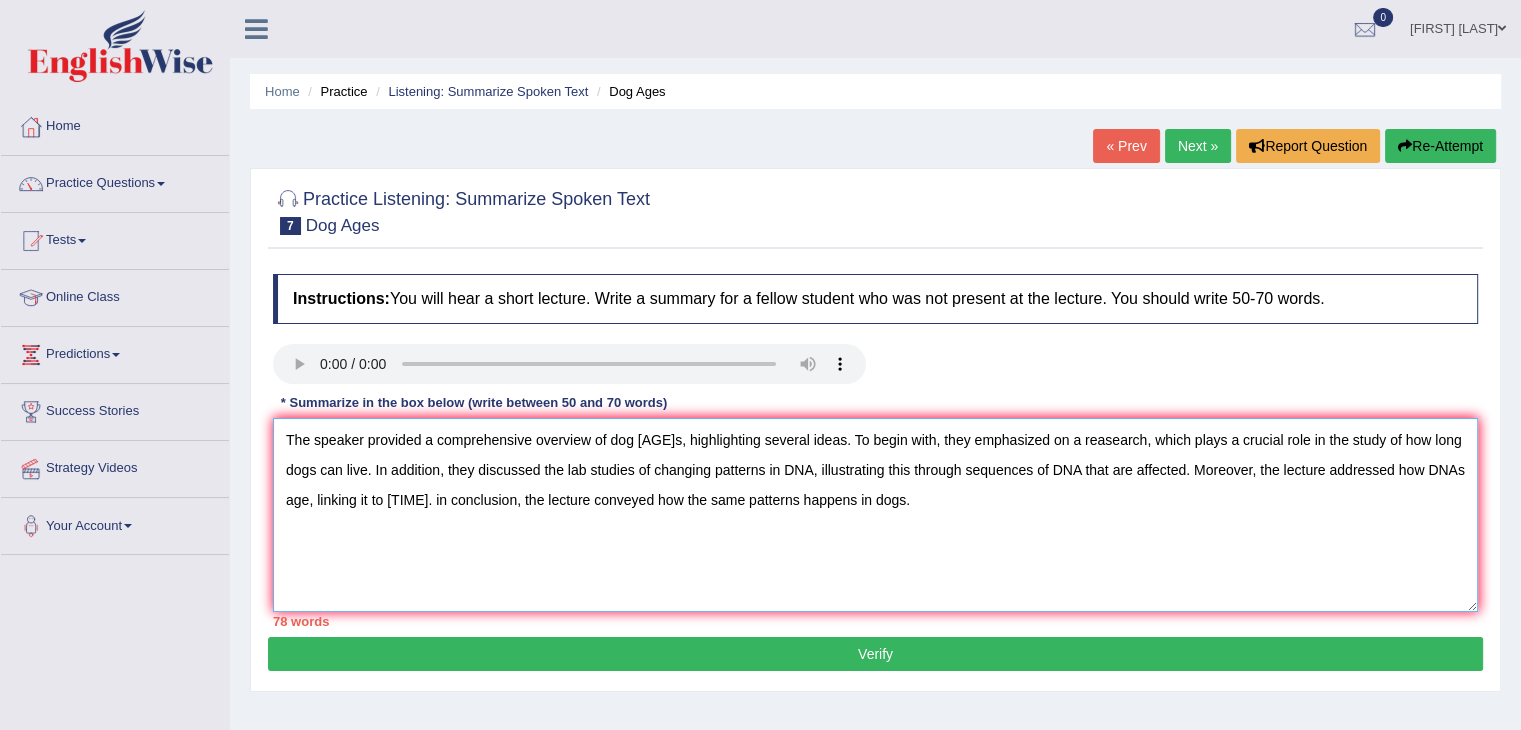 click on "The speaker provided a comprehensive overview of dog [AGE]s, highlighting several ideas. To begin with, they emphasized on a reasearch, which plays a crucial role in the study of how long dogs can live. In addition, they discussed the lab studies of changing patterns in DNA, illustrating this through sequences of DNA that are affected. Moreover, the lecture addressed how DNAs age, linking it to [TIME]. in conclusion, the lecture conveyed how the same patterns happens in dogs." at bounding box center (875, 515) 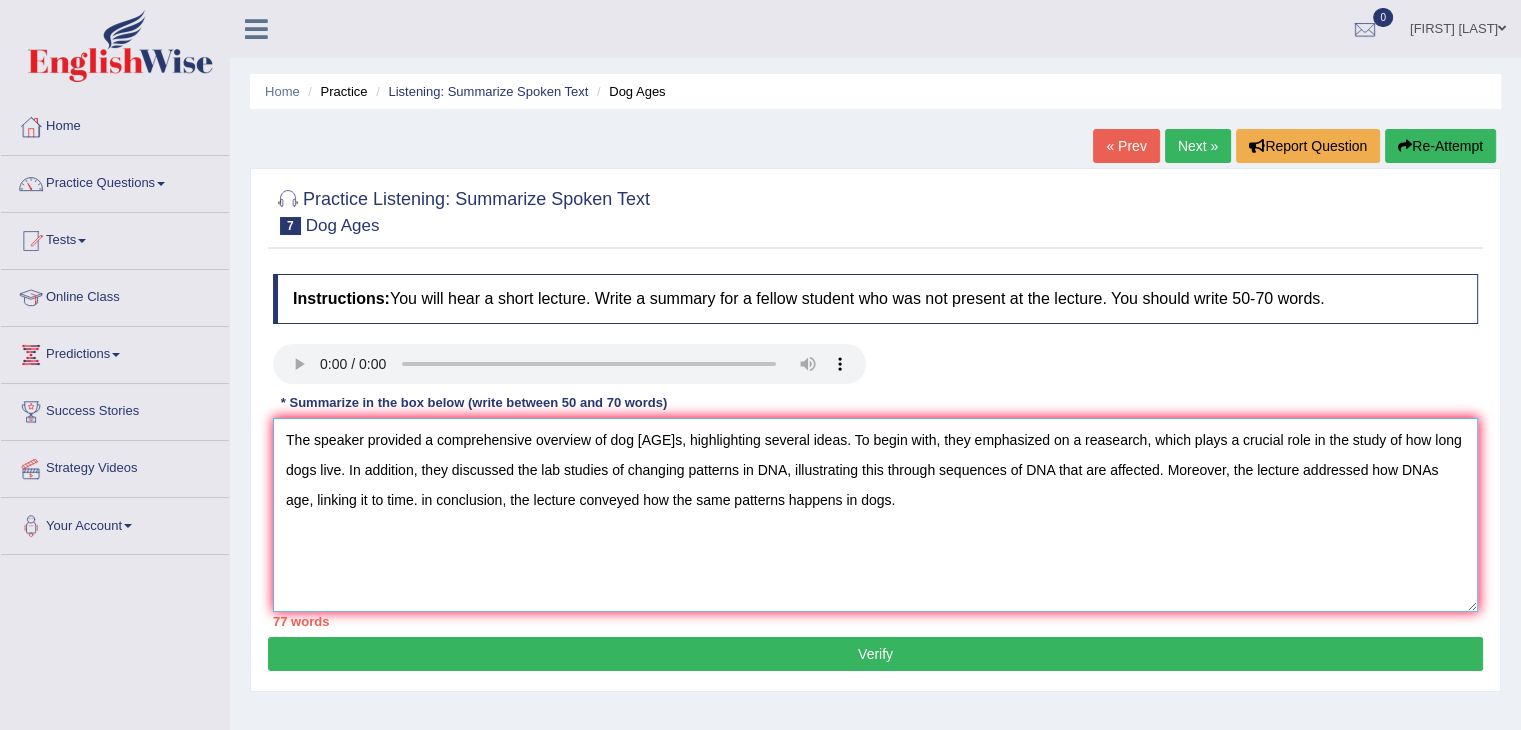 click on "The speaker provided a comprehensive overview of dog [AGE]s, highlighting several ideas. To begin with, they emphasized on a reasearch, which plays a crucial role in the study of how long dogs live. In addition, they discussed the lab studies of changing patterns in DNA, illustrating this through sequences of DNA that are affected. Moreover, the lecture addressed how DNAs age, linking it to time. in conclusion, the lecture conveyed how the same patterns happens in dogs." at bounding box center (875, 515) 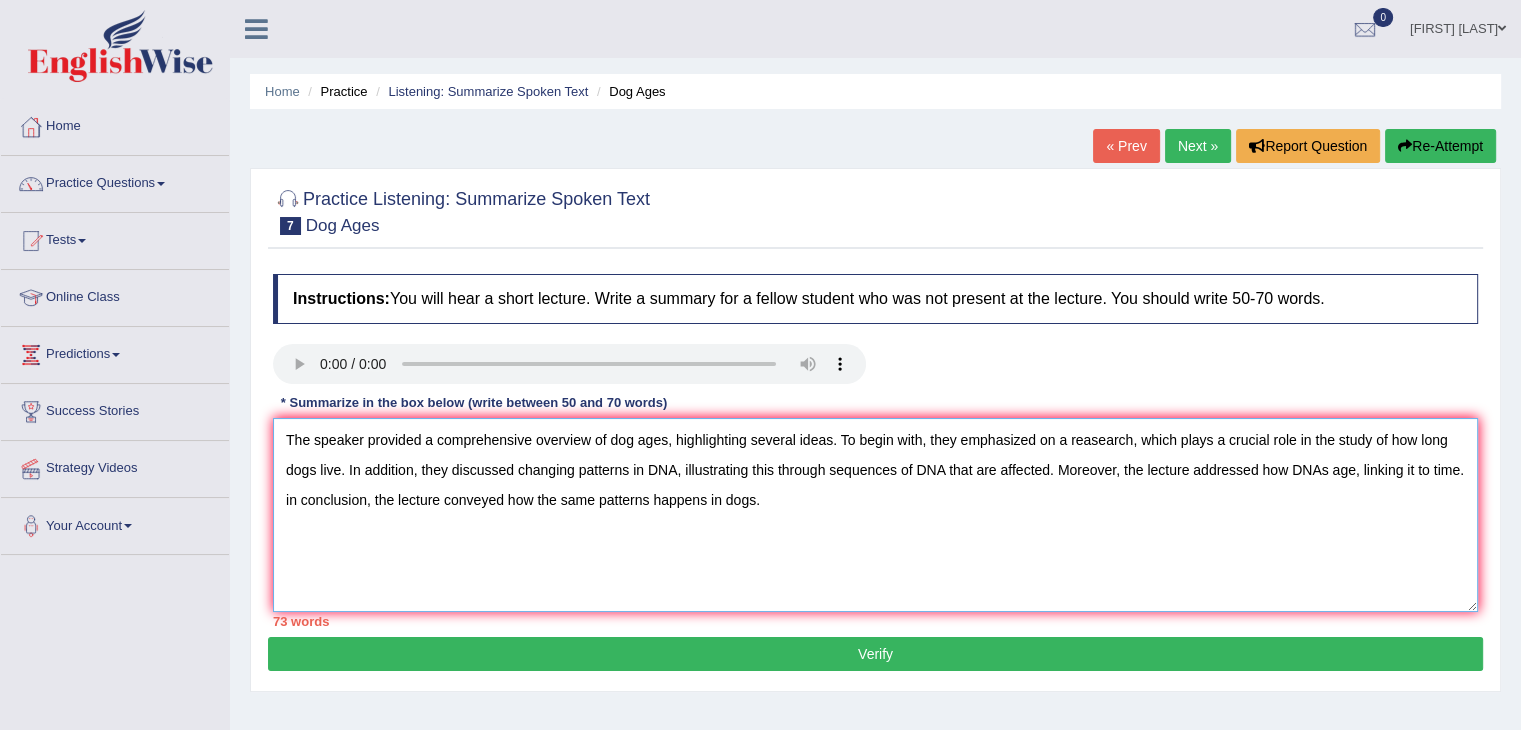 click on "The speaker provided a comprehensive overview of dog ages, highlighting several ideas. To begin with, they emphasized on a reasearch, which plays a crucial role in the study of how long dogs live. In addition, they discussed changing patterns in DNA, illustrating this through sequences of DNA that are affected. Moreover, the lecture addressed how DNAs age, linking it to time. in conclusion, the lecture conveyed how the same patterns happens in dogs." at bounding box center [875, 515] 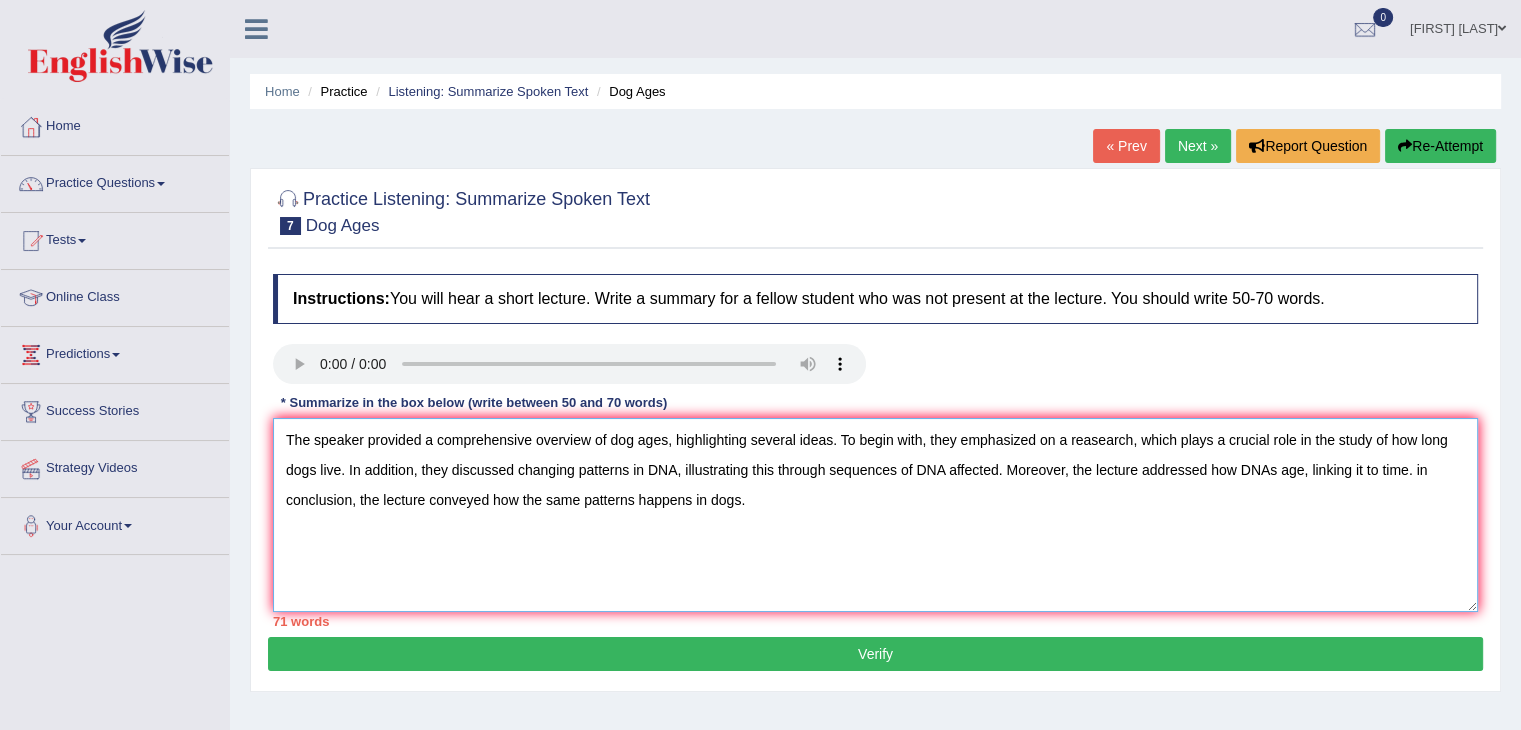 click on "The speaker provided a comprehensive overview of dog ages, highlighting several ideas. To begin with, they emphasized on a reasearch, which plays a crucial role in the study of how long dogs live. In addition, they discussed changing patterns in DNA, illustrating this through sequences of DNA affected. Moreover, the lecture addressed how DNAs age, linking it to time. in conclusion, the lecture conveyed how the same patterns happens in dogs." at bounding box center [875, 515] 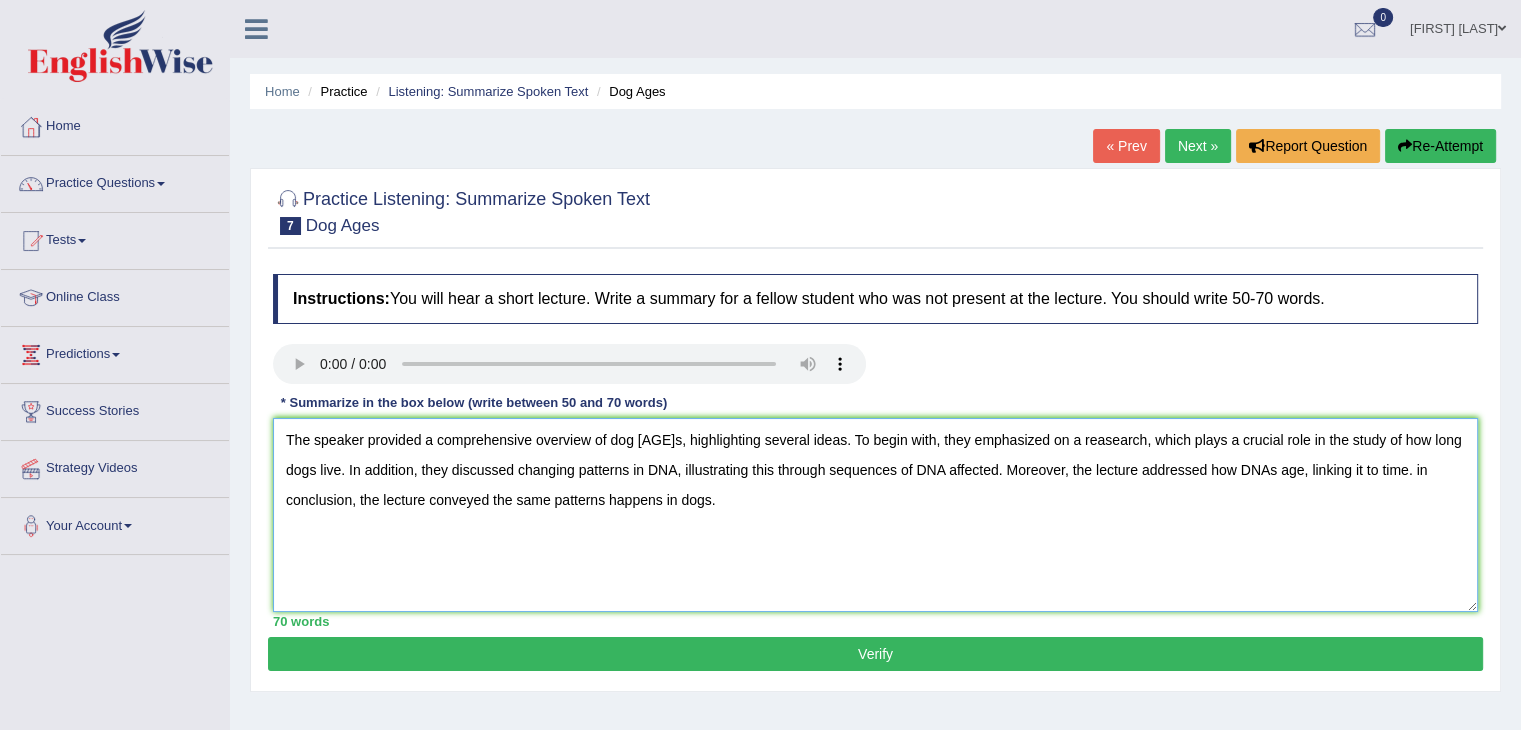 click on "The speaker provided a comprehensive overview of dog [AGE]s, highlighting several ideas. To begin with, they emphasized on a reasearch, which plays a crucial role in the study of how long dogs live. In addition, they discussed changing patterns in DNA, illustrating this through sequences of DNA affected. Moreover, the lecture addressed how DNAs age, linking it to time. in conclusion, the lecture conveyed the same patterns happens in dogs." at bounding box center (875, 515) 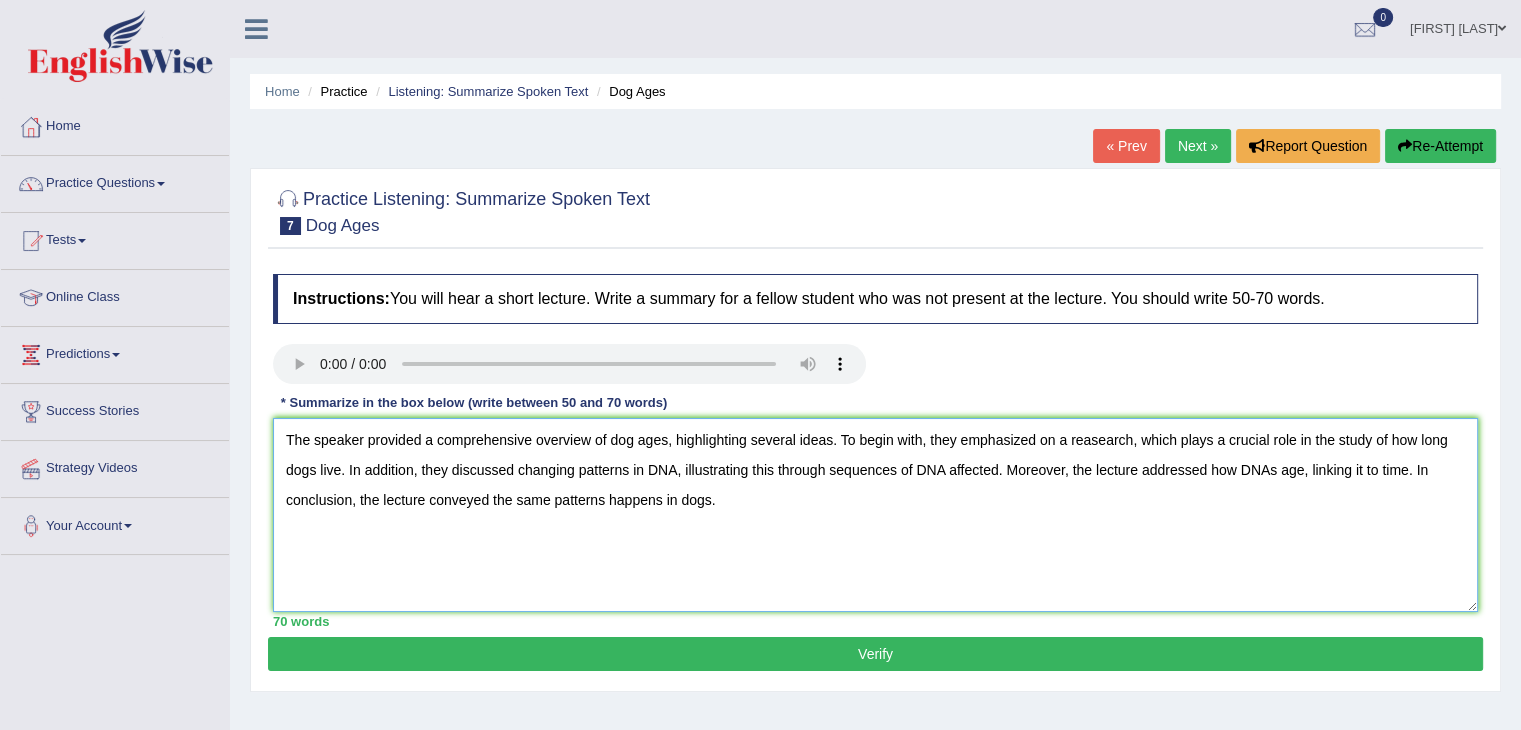 type on "The speaker provided a comprehensive overview of dog ages, highlighting several ideas. To begin with, they emphasized on a reasearch, which plays a crucial role in the study of how long dogs live. In addition, they discussed changing patterns in DNA, illustrating this through sequences of DNA affected. Moreover, the lecture addressed how DNAs age, linking it to time. In conclusion, the lecture conveyed the same patterns happens in dogs." 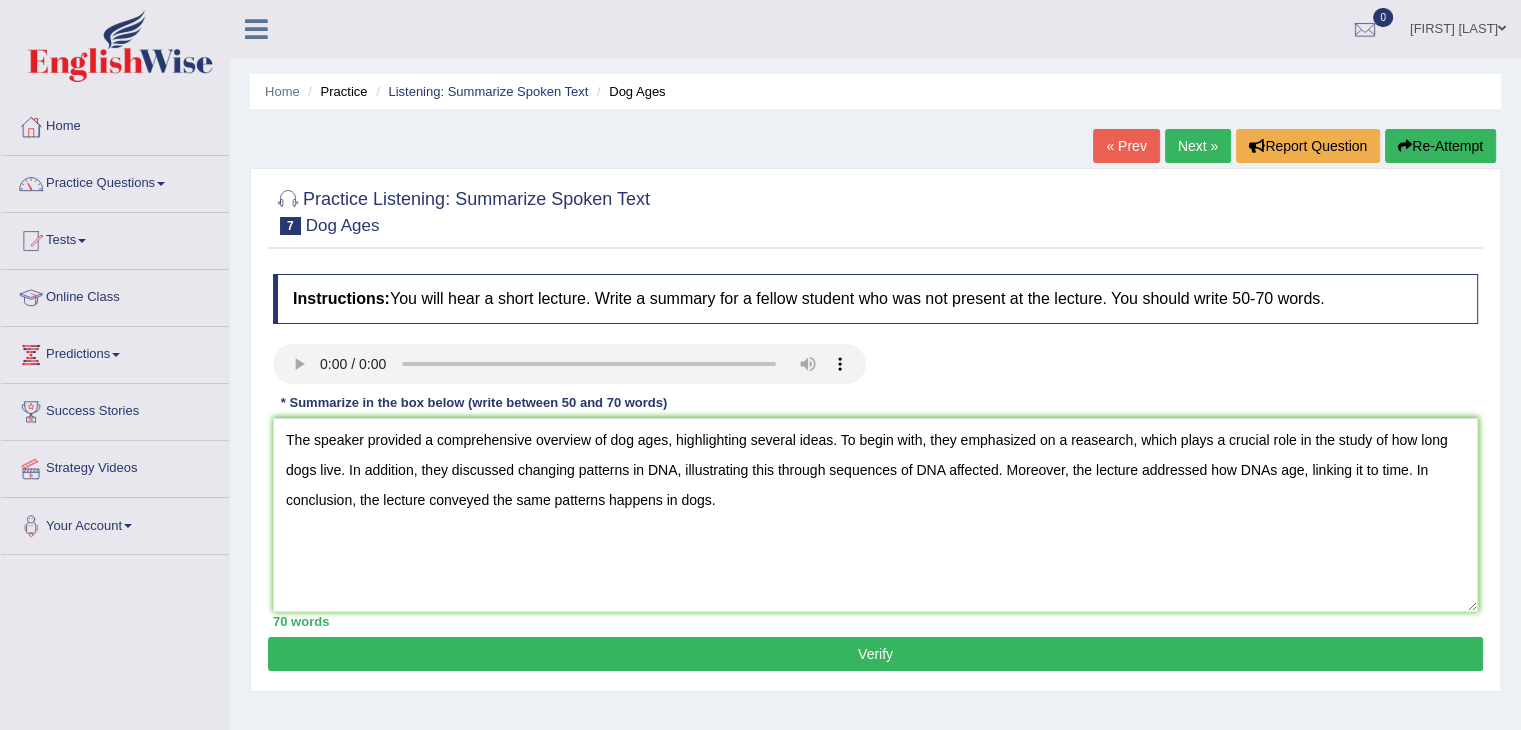 click on "Verify" at bounding box center [875, 654] 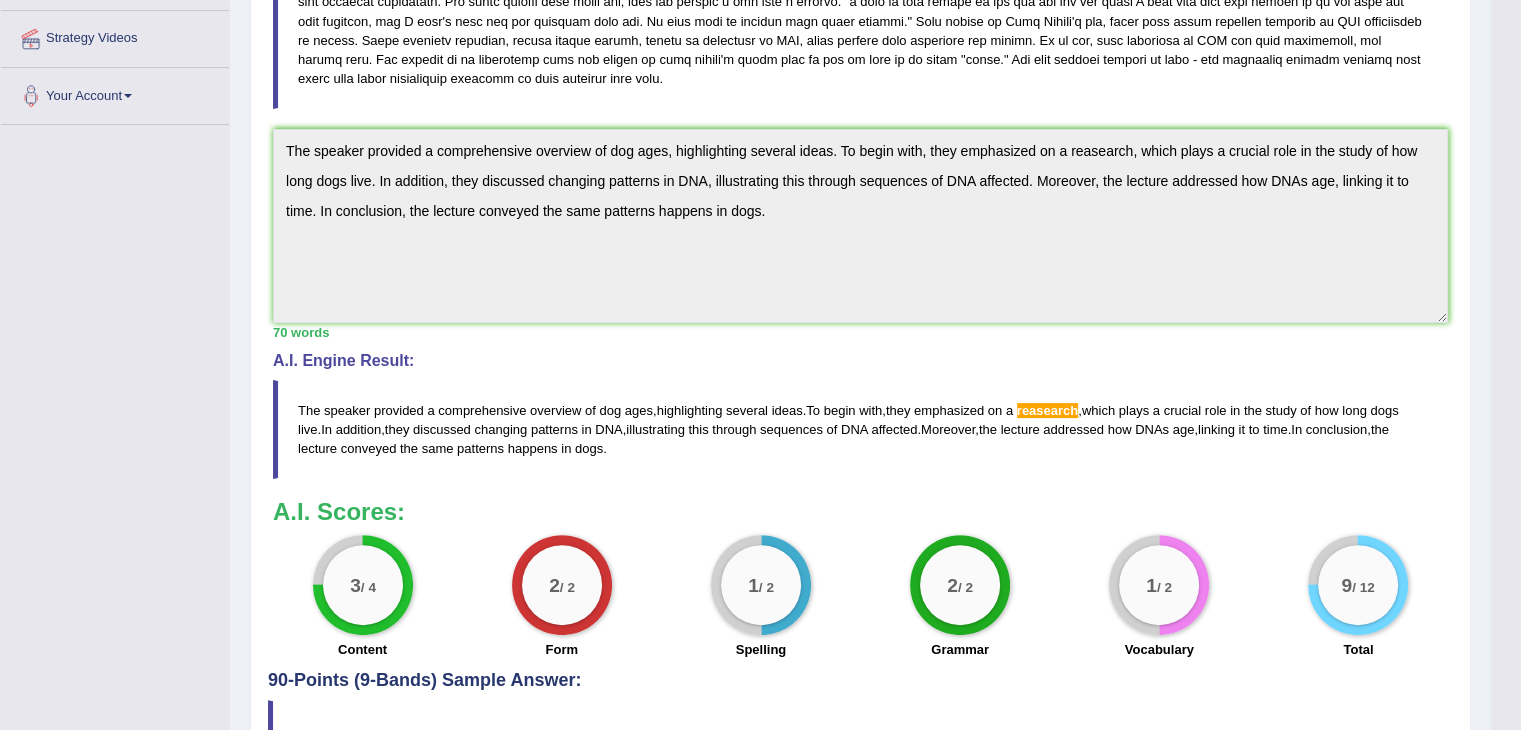 scroll, scrollTop: 432, scrollLeft: 0, axis: vertical 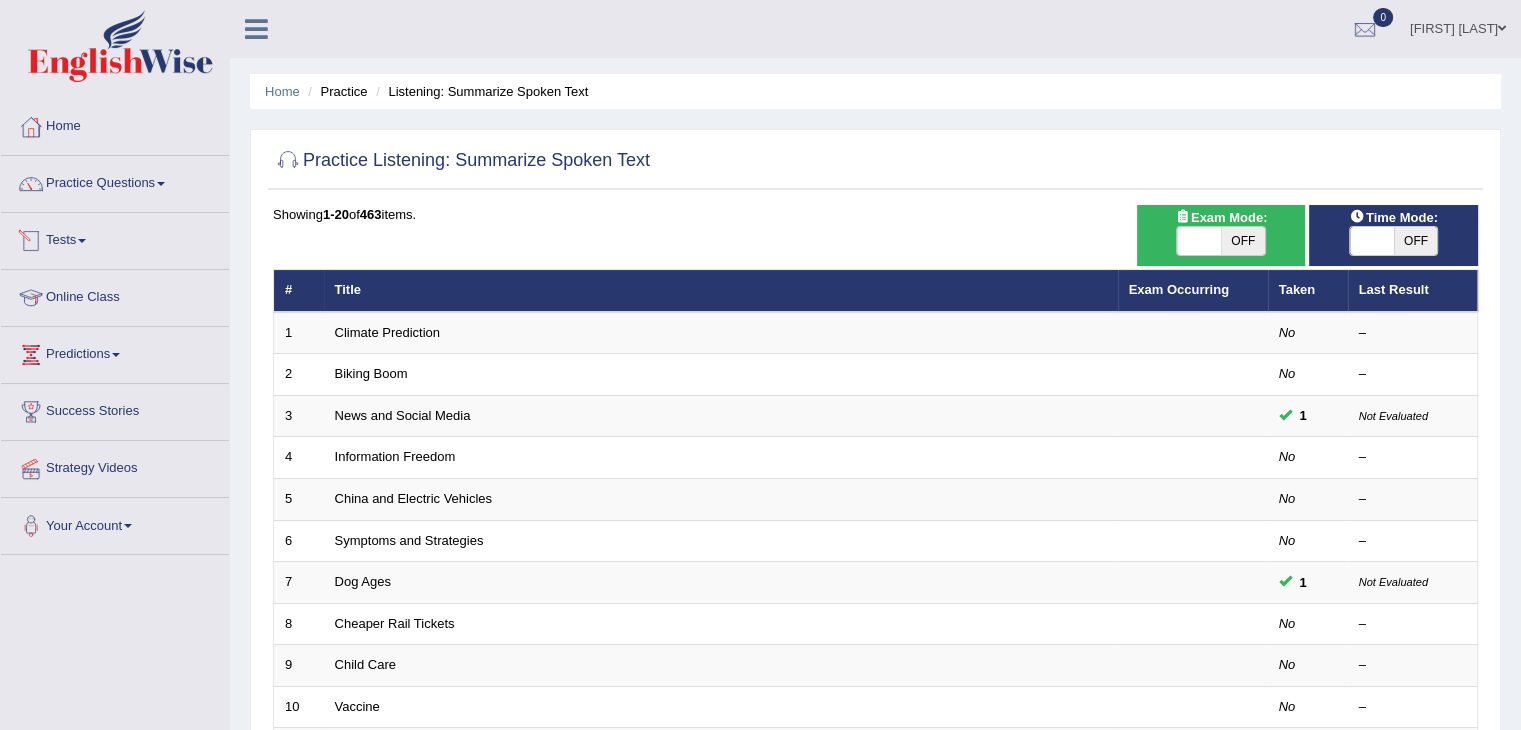click on "Tests" at bounding box center (115, 238) 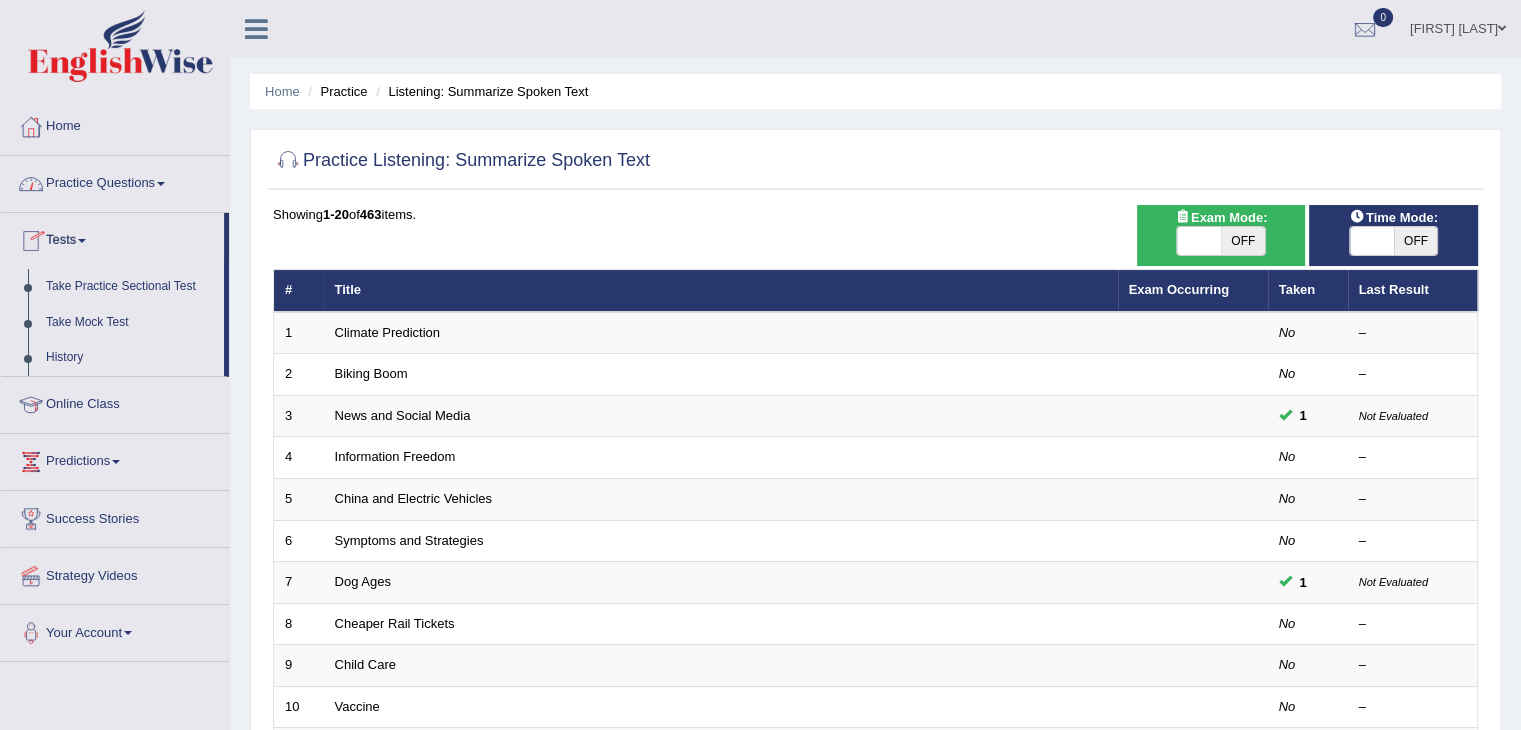 click on "Practice Questions" at bounding box center [115, 181] 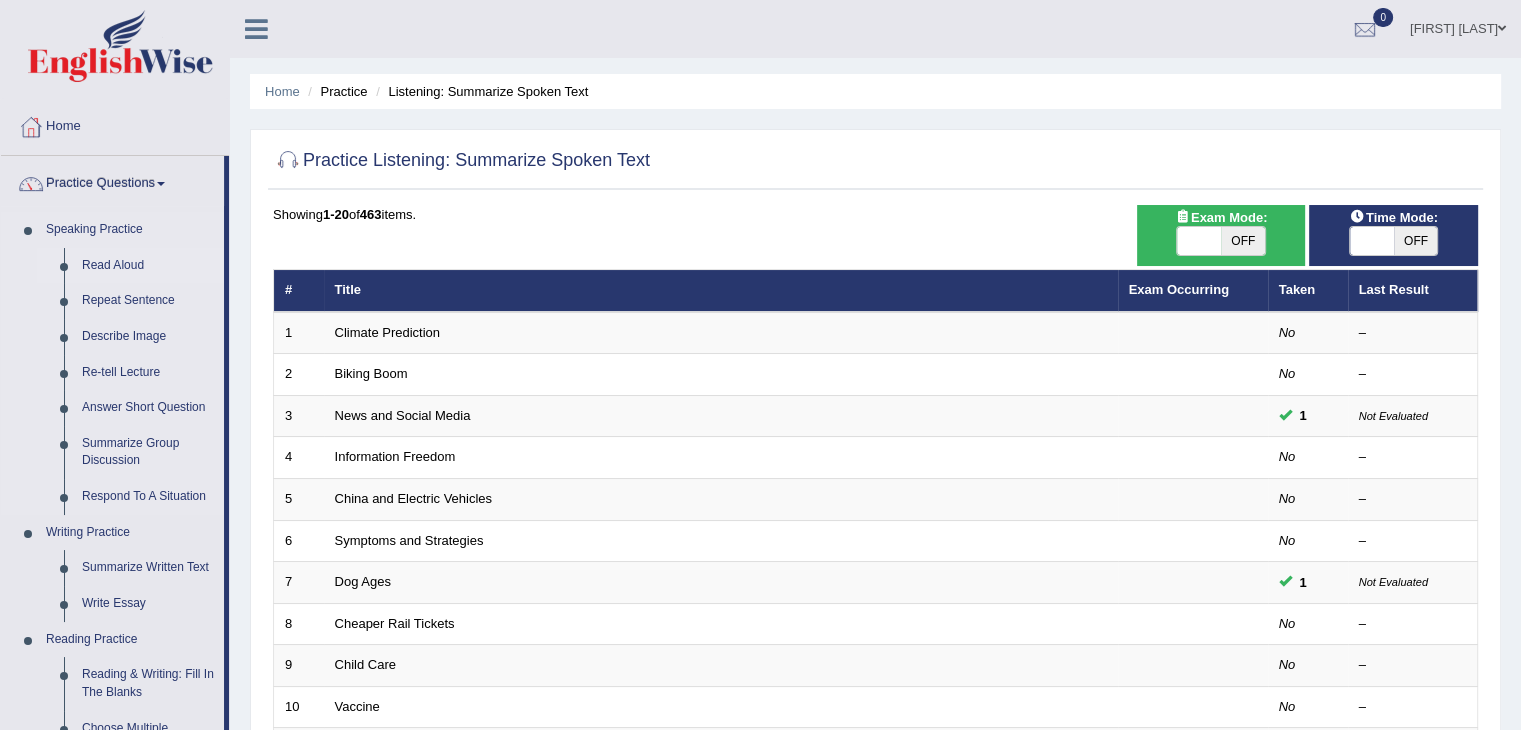 click on "Read Aloud" at bounding box center [148, 266] 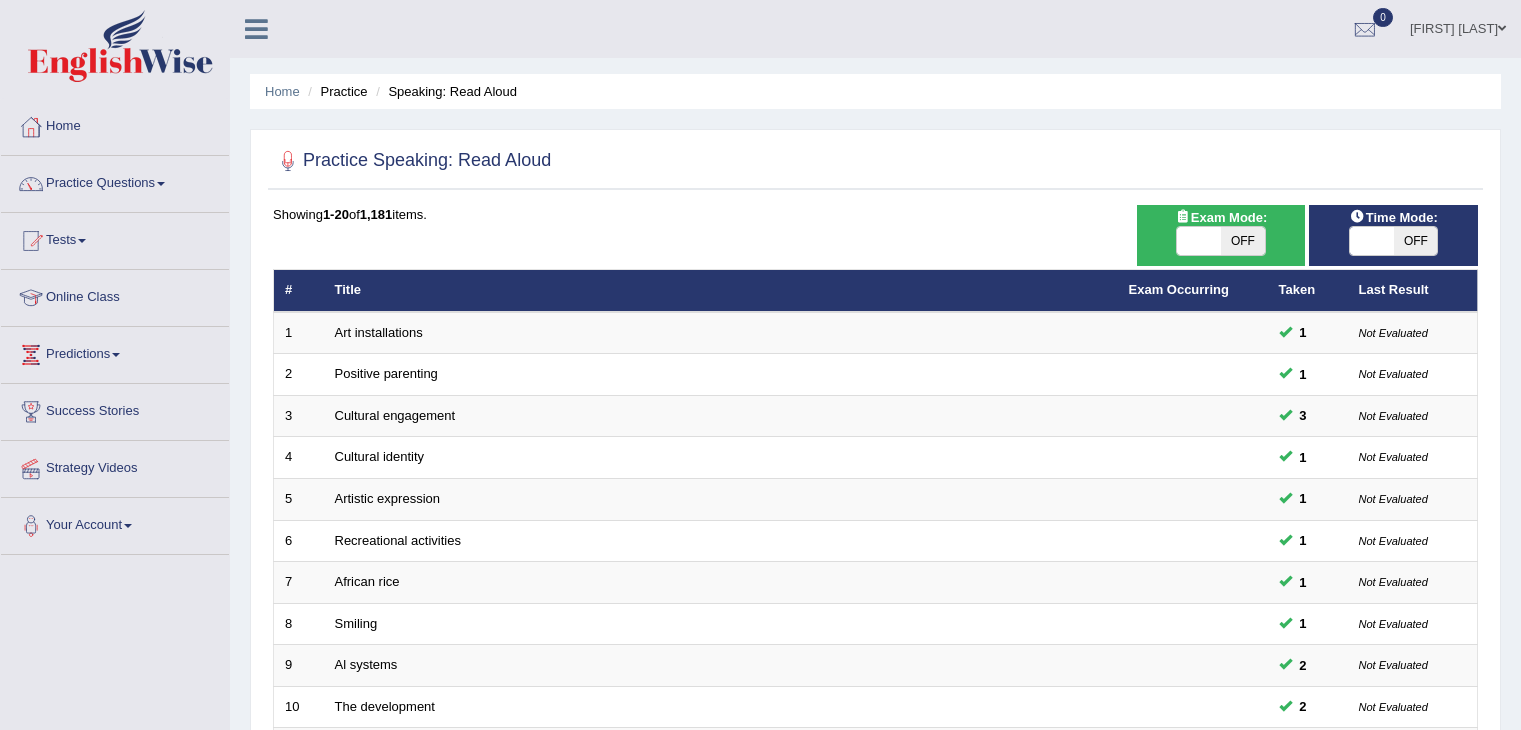 scroll, scrollTop: 0, scrollLeft: 0, axis: both 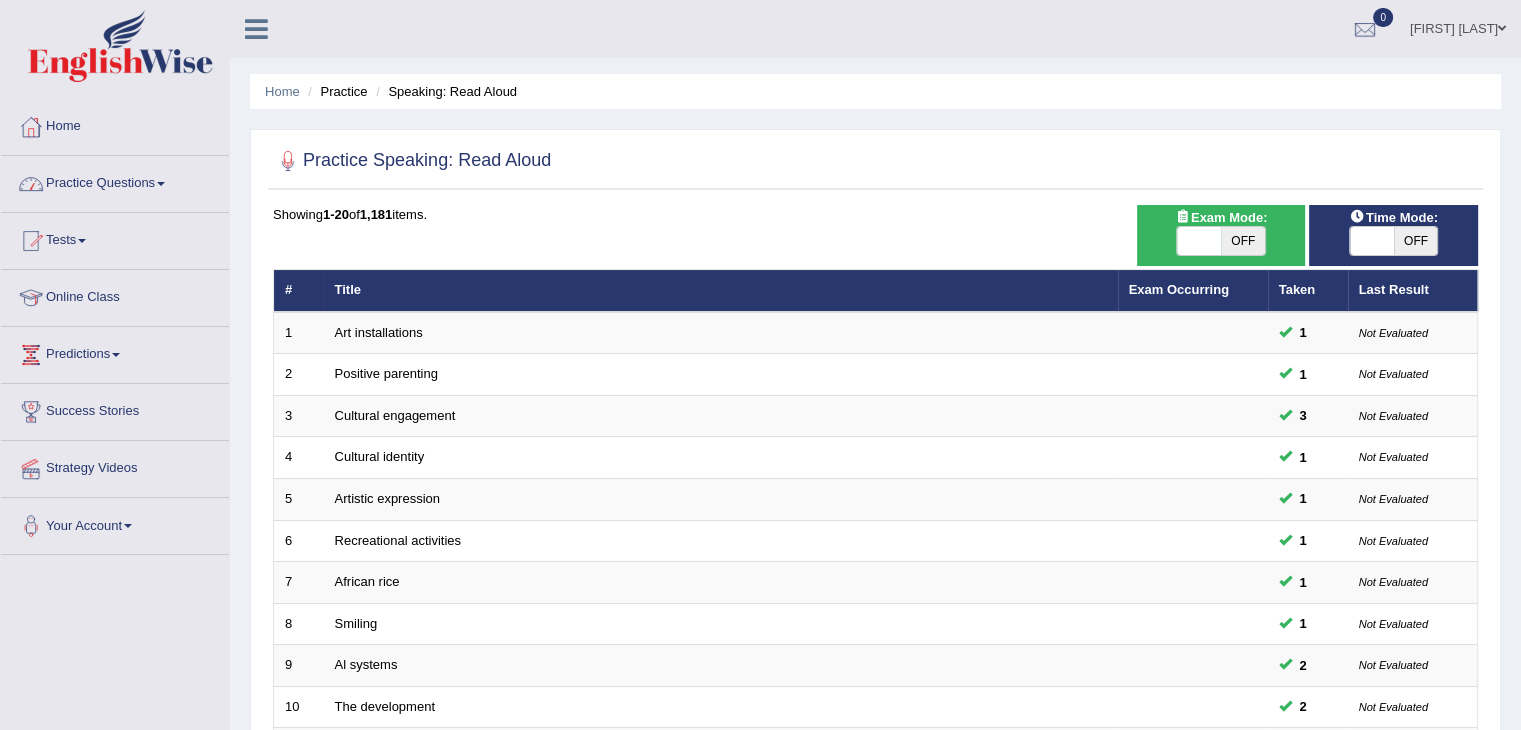 click at bounding box center (161, 184) 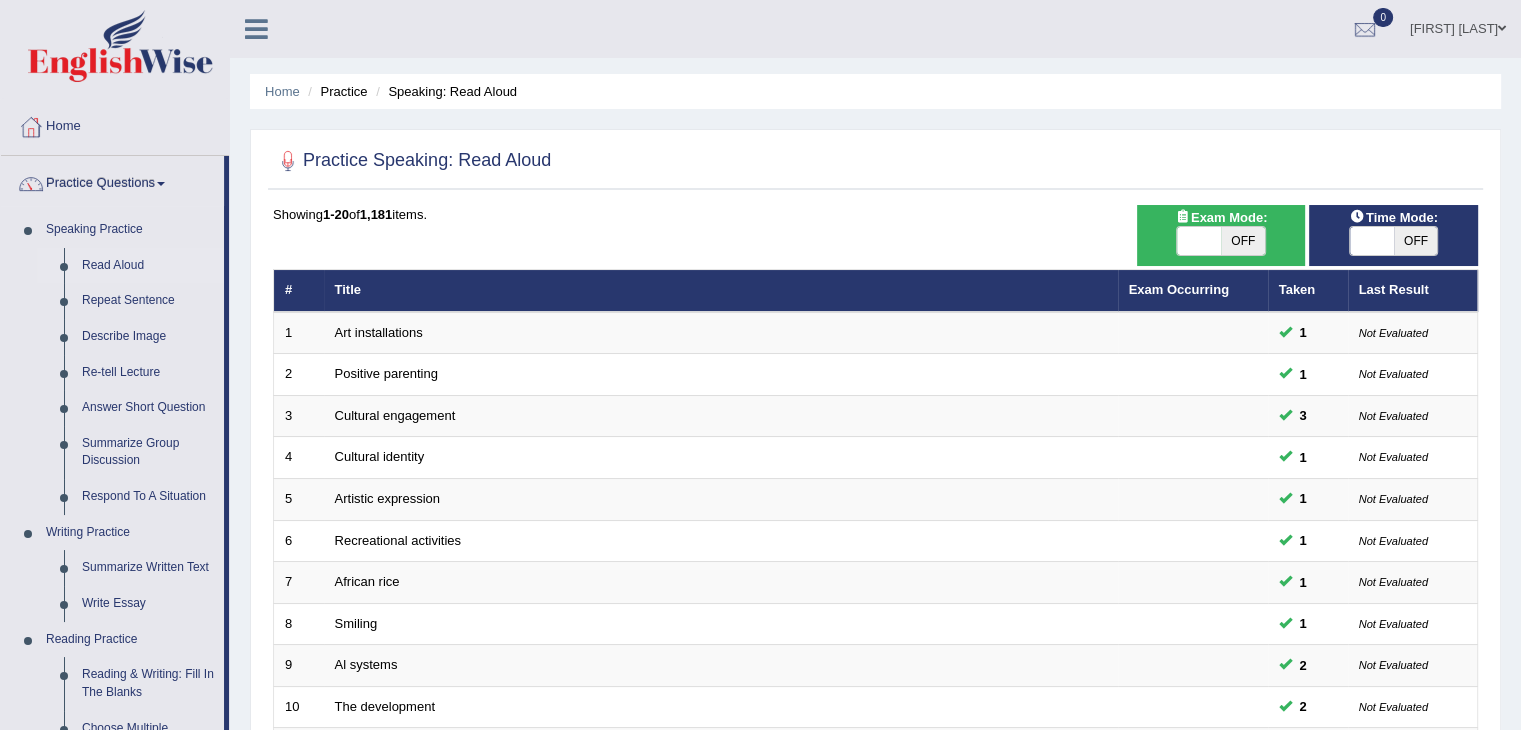 click on "Home
Practice
Speaking: Read Aloud" at bounding box center [875, 91] 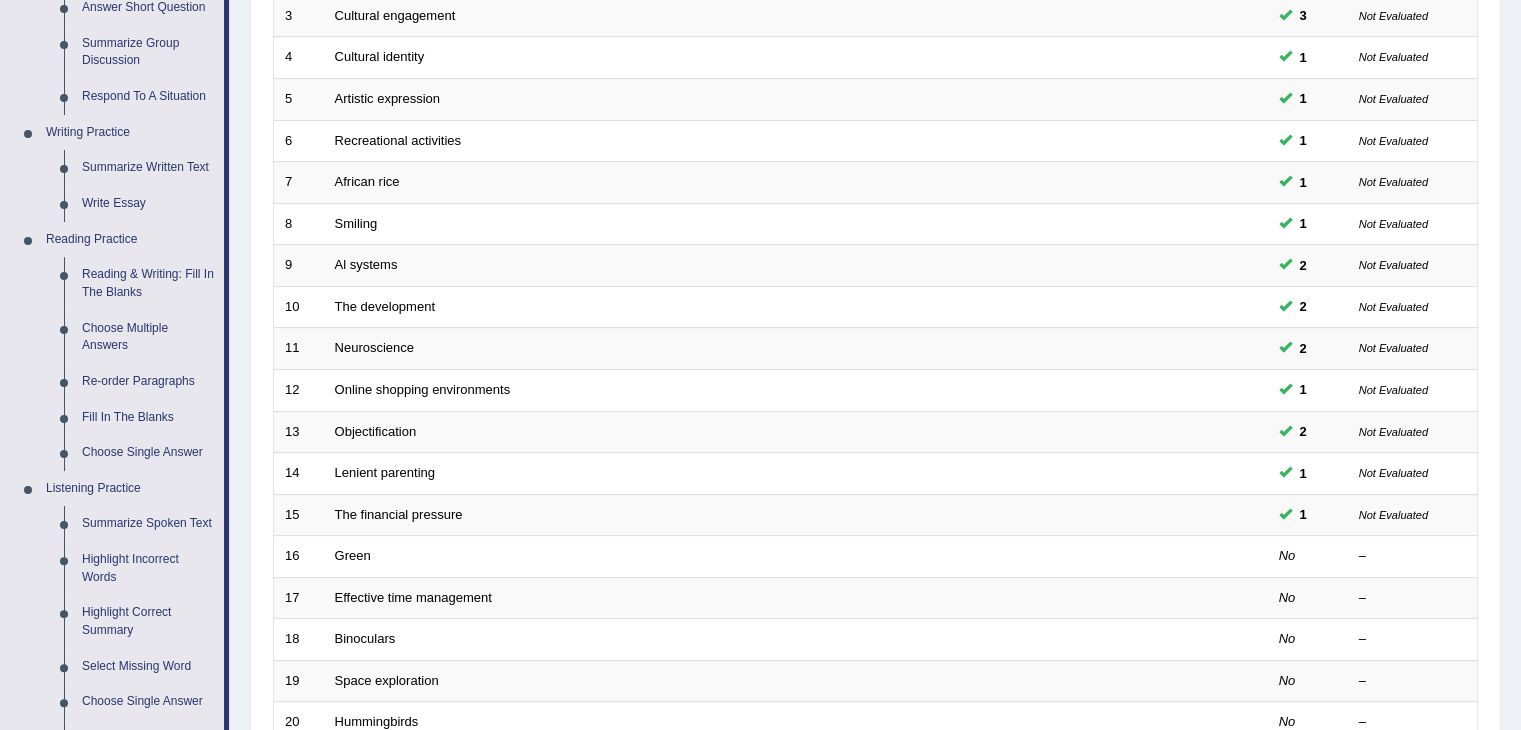 scroll, scrollTop: 440, scrollLeft: 0, axis: vertical 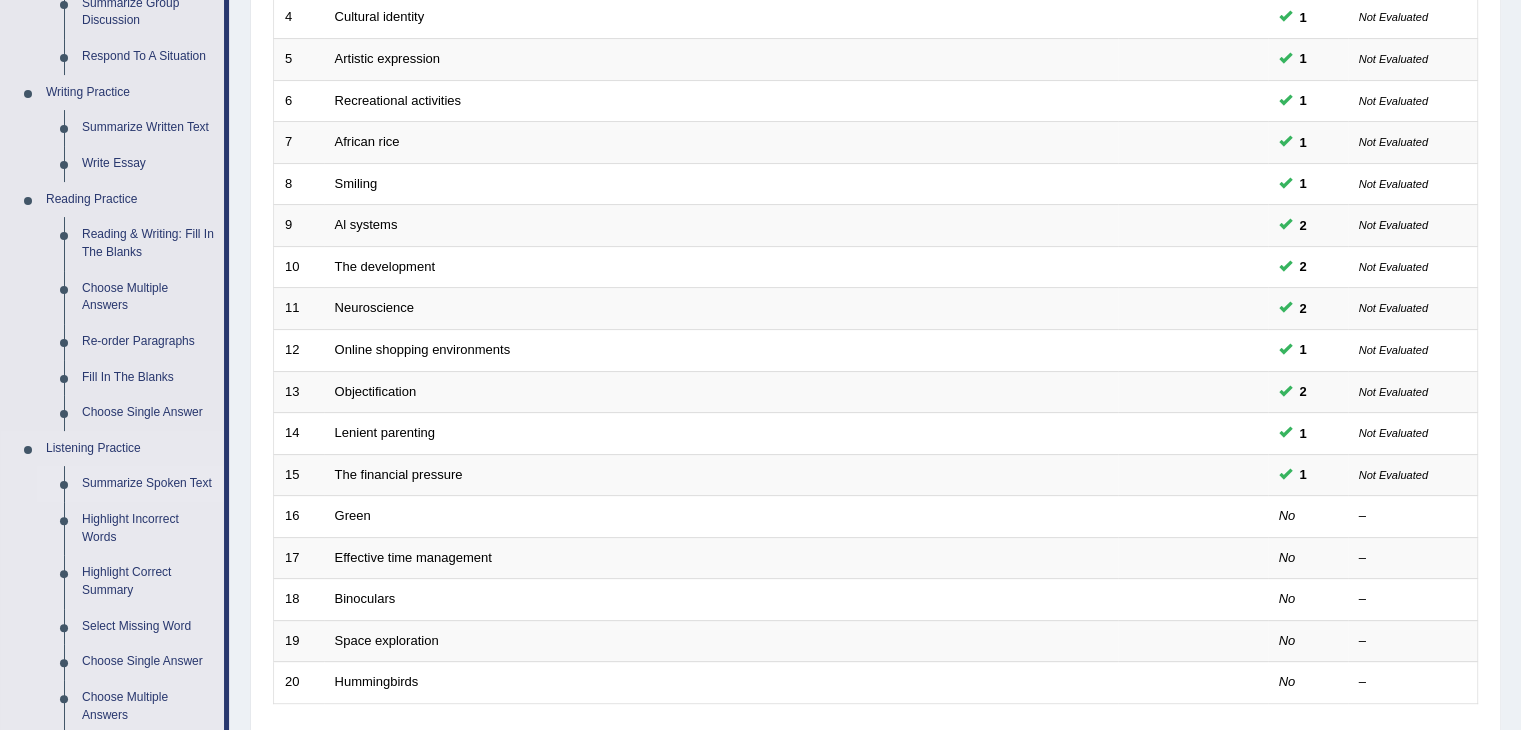 click on "Summarize Spoken Text" at bounding box center (148, 484) 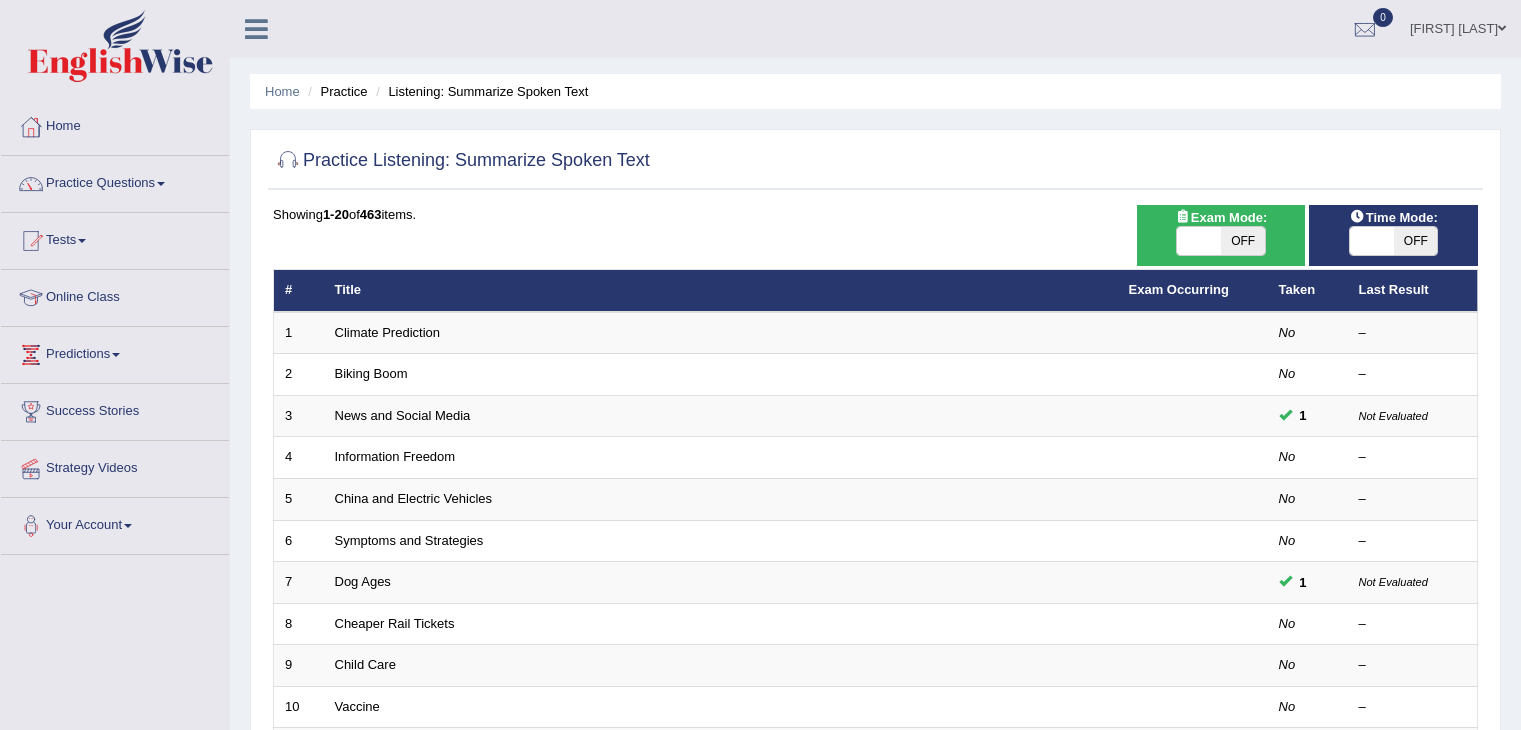 scroll, scrollTop: 0, scrollLeft: 0, axis: both 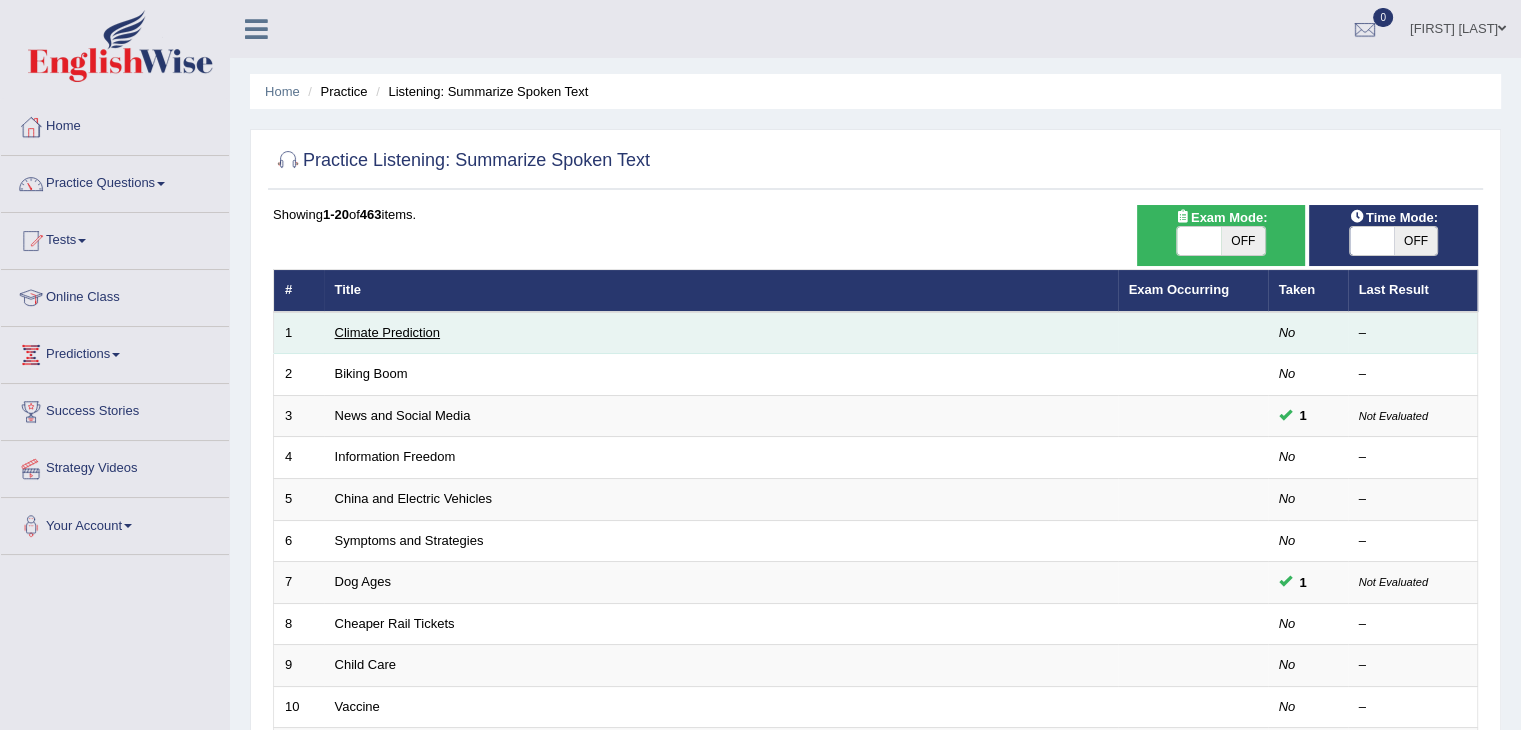 click on "Climate Prediction" at bounding box center (388, 332) 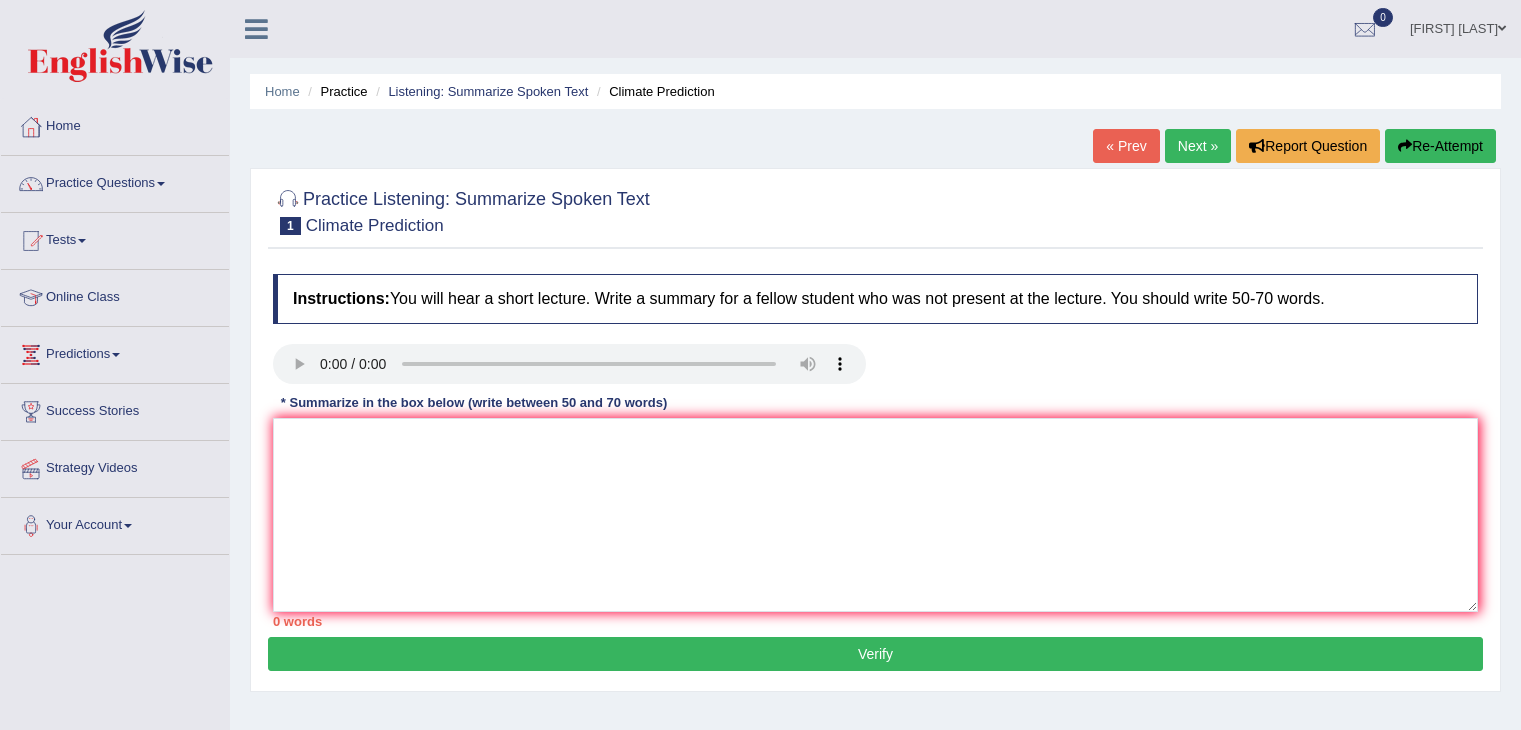 scroll, scrollTop: 0, scrollLeft: 0, axis: both 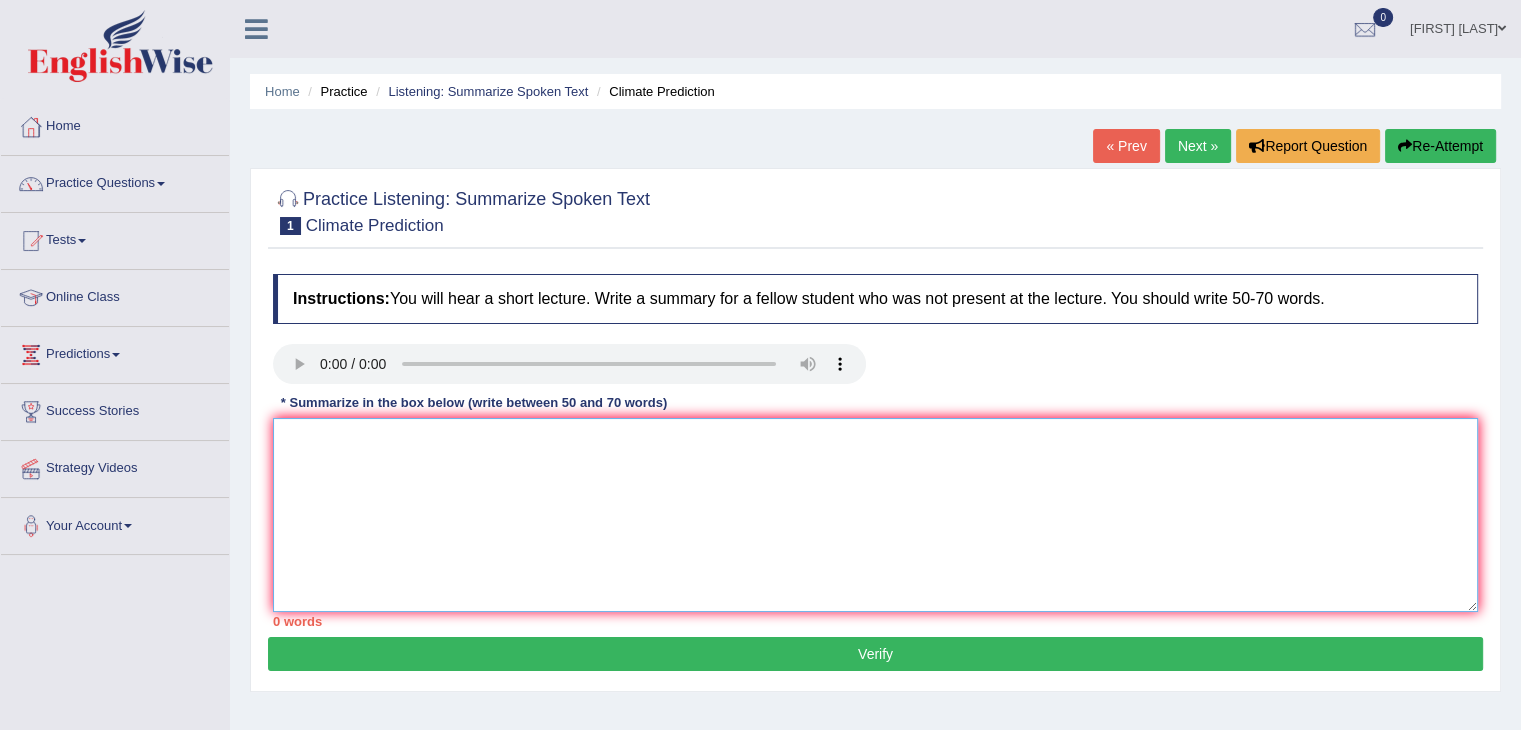 click at bounding box center (875, 515) 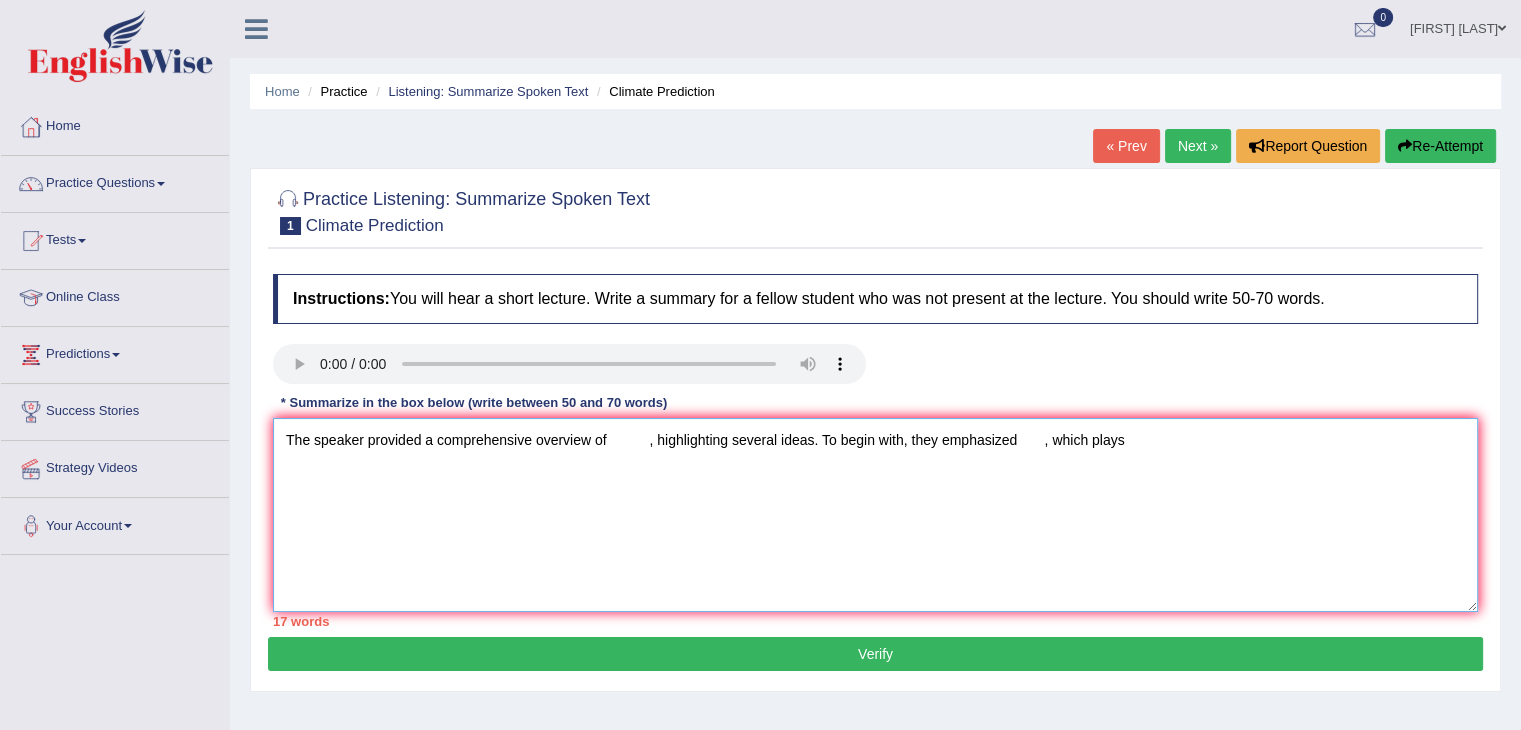 click on "The speaker provided a comprehensive overview of           , highlighting several ideas. To begin with, they emphasized       , which plays" at bounding box center [875, 515] 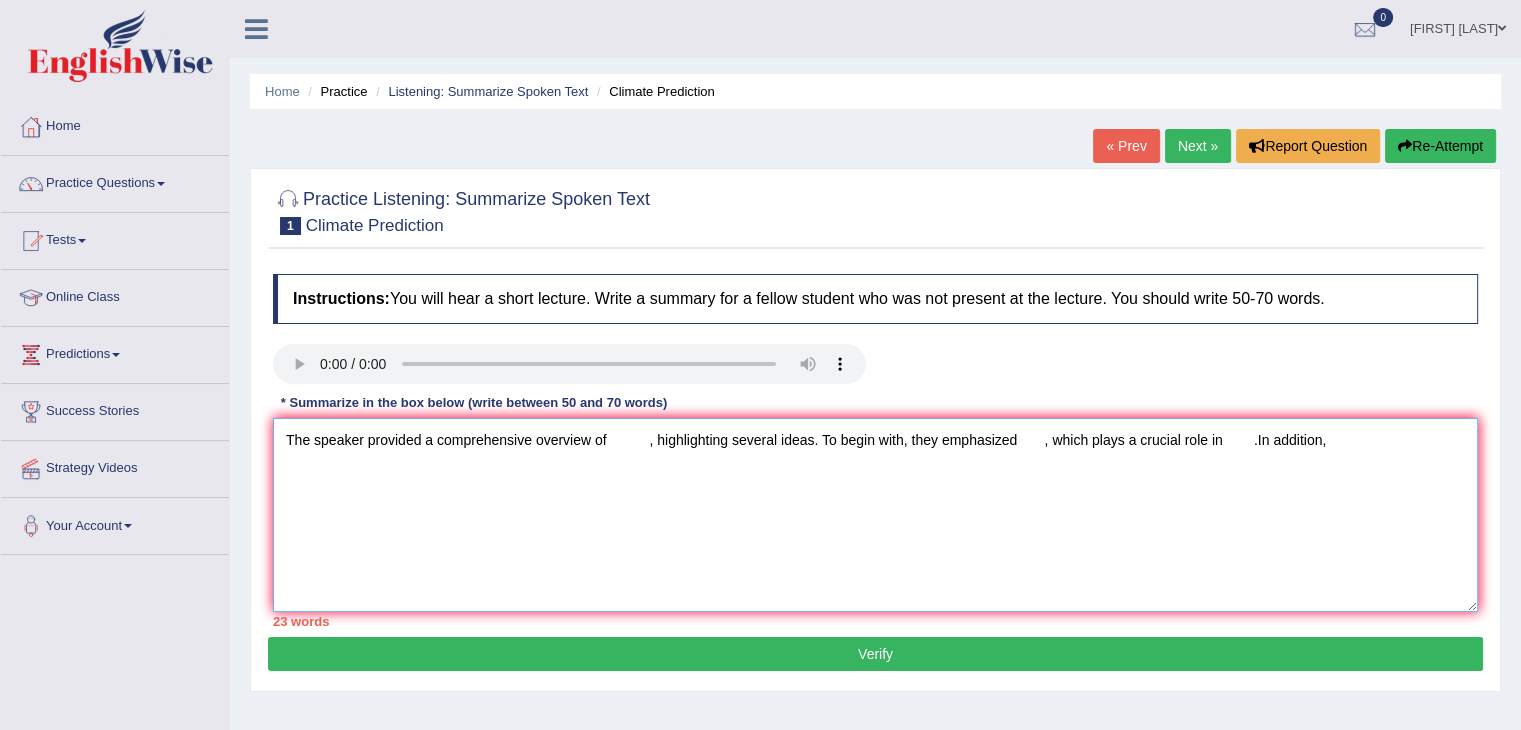 type on "The speaker provided a comprehensive overview of           , highlighting several ideas. To begin with, they emphasized       , which plays a crucial role in        .In addition," 